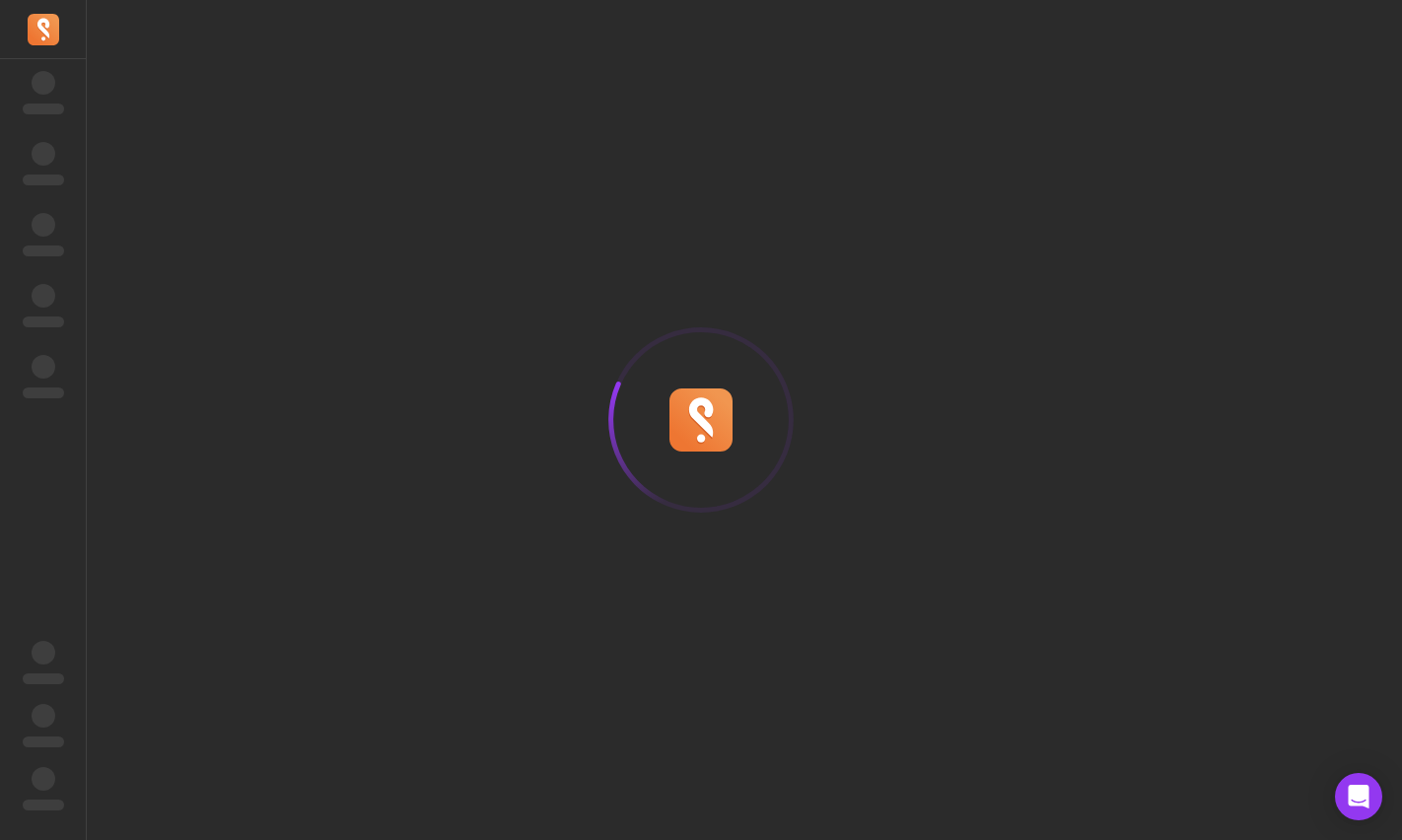 scroll, scrollTop: 0, scrollLeft: 0, axis: both 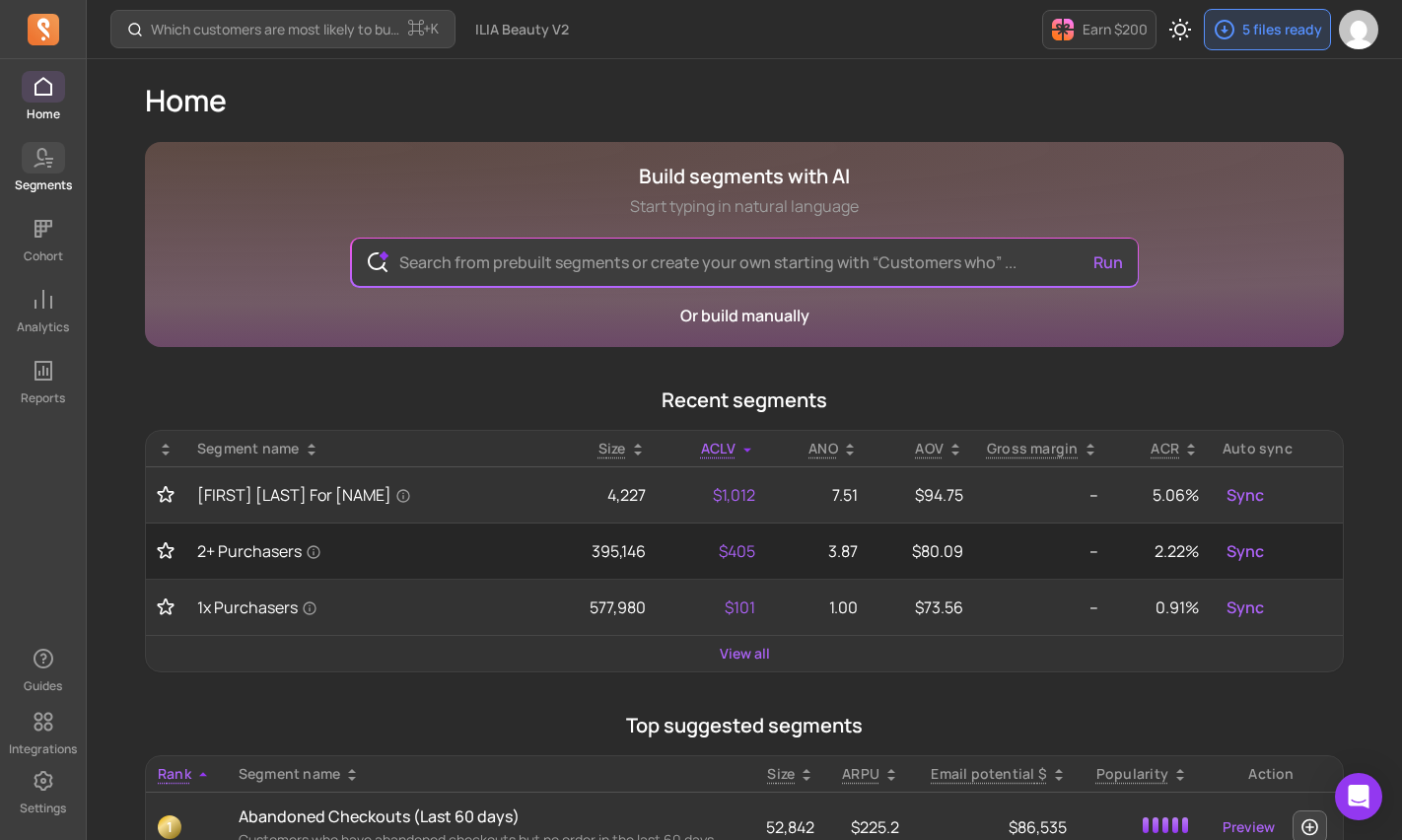 click 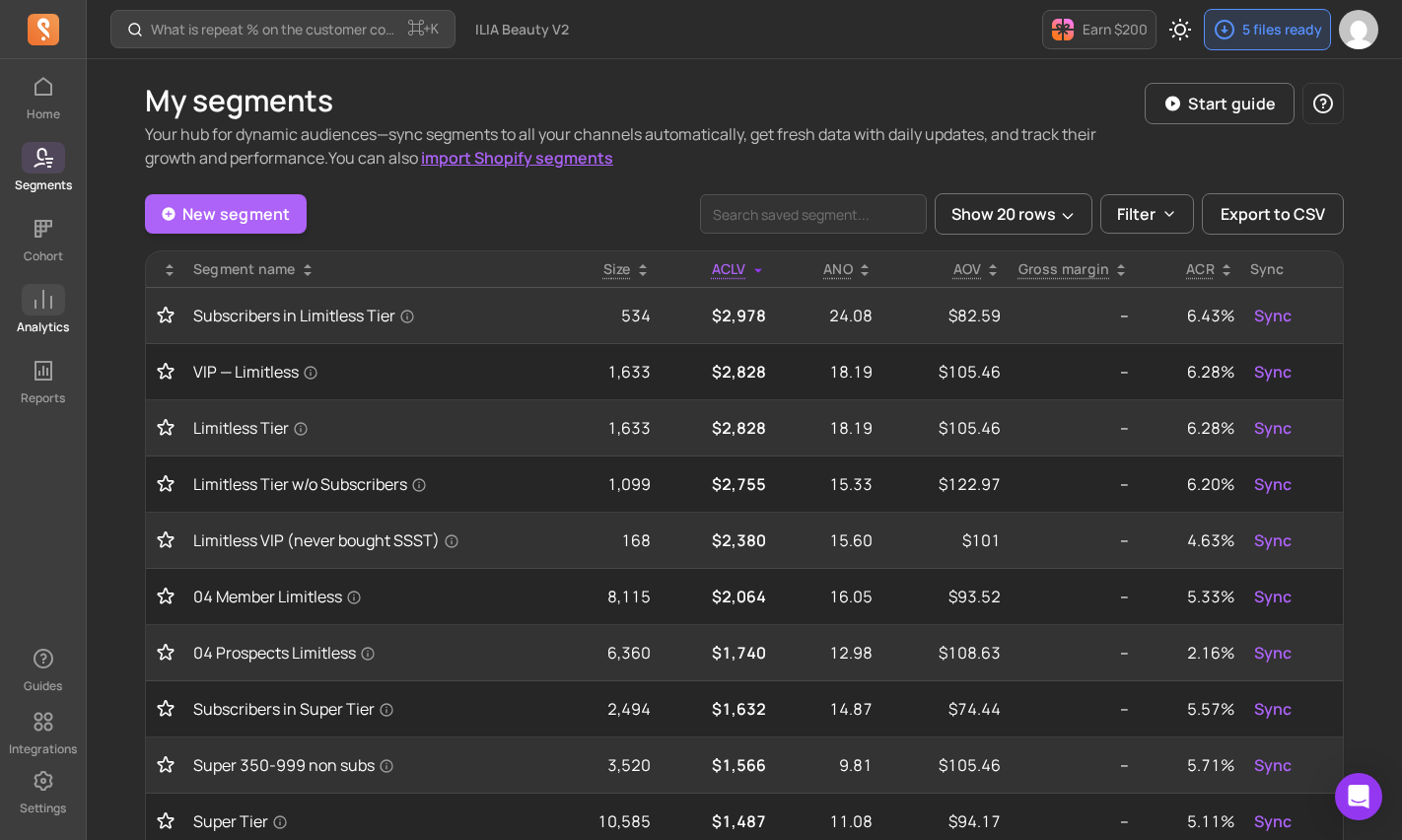 click 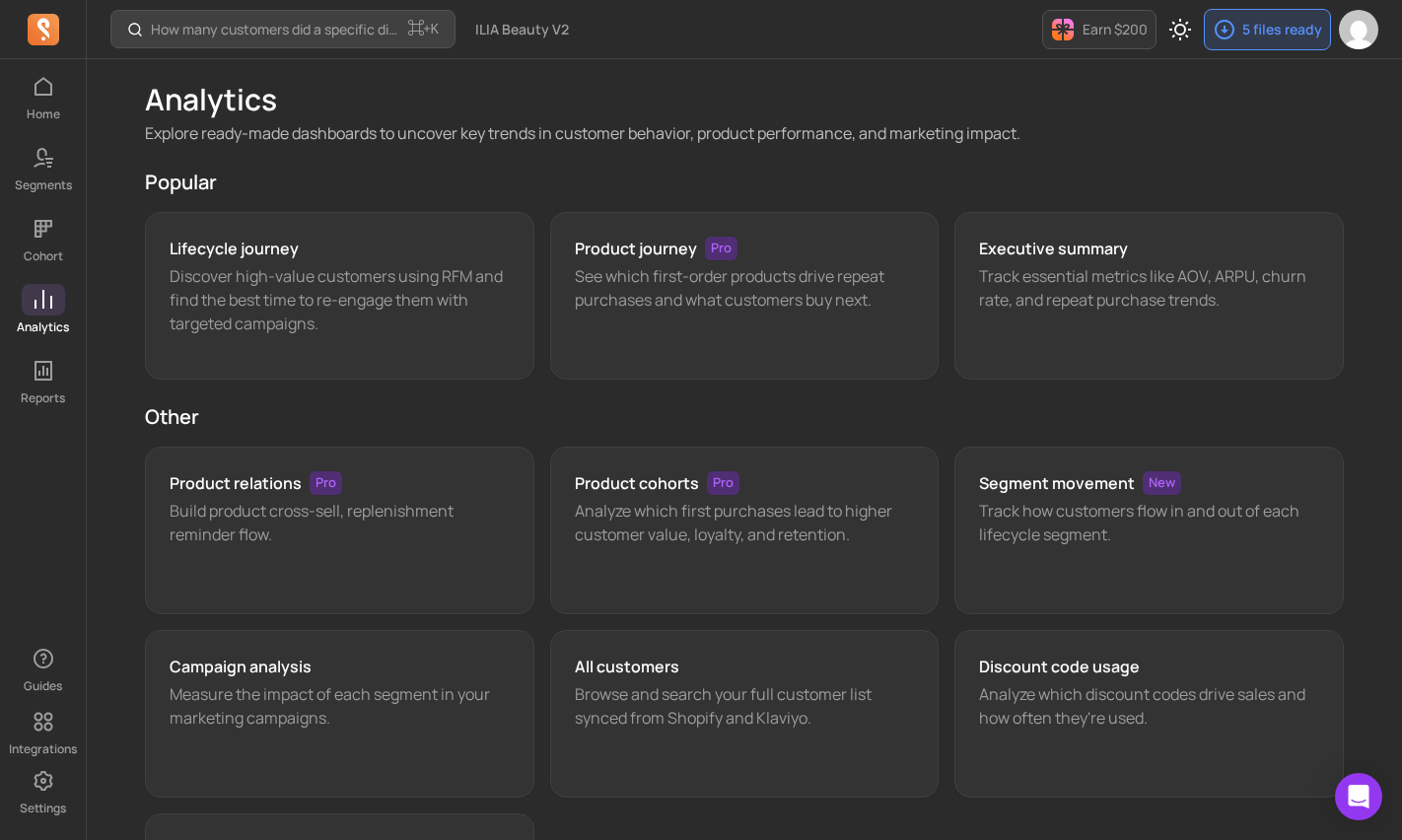 scroll, scrollTop: 2, scrollLeft: 0, axis: vertical 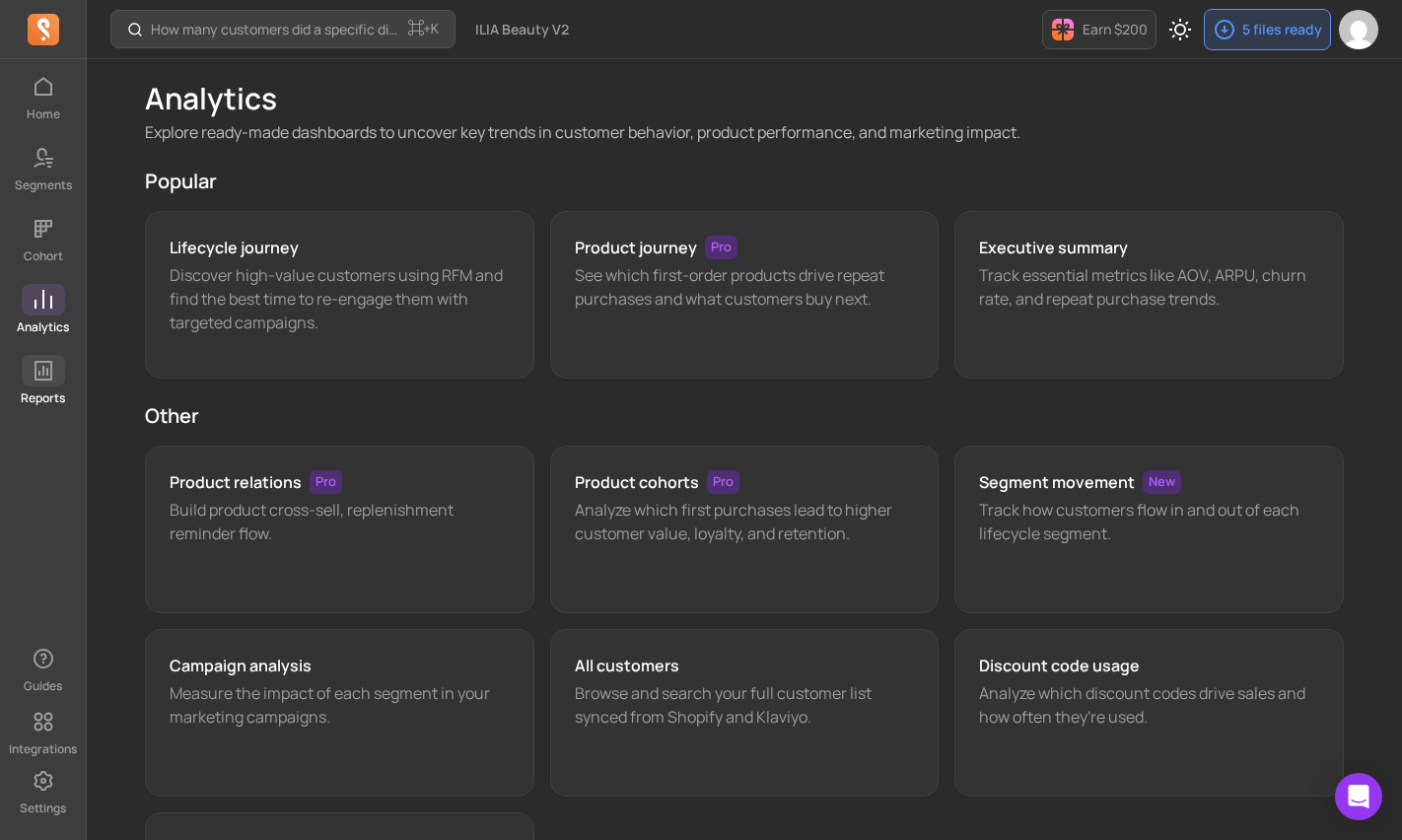 click 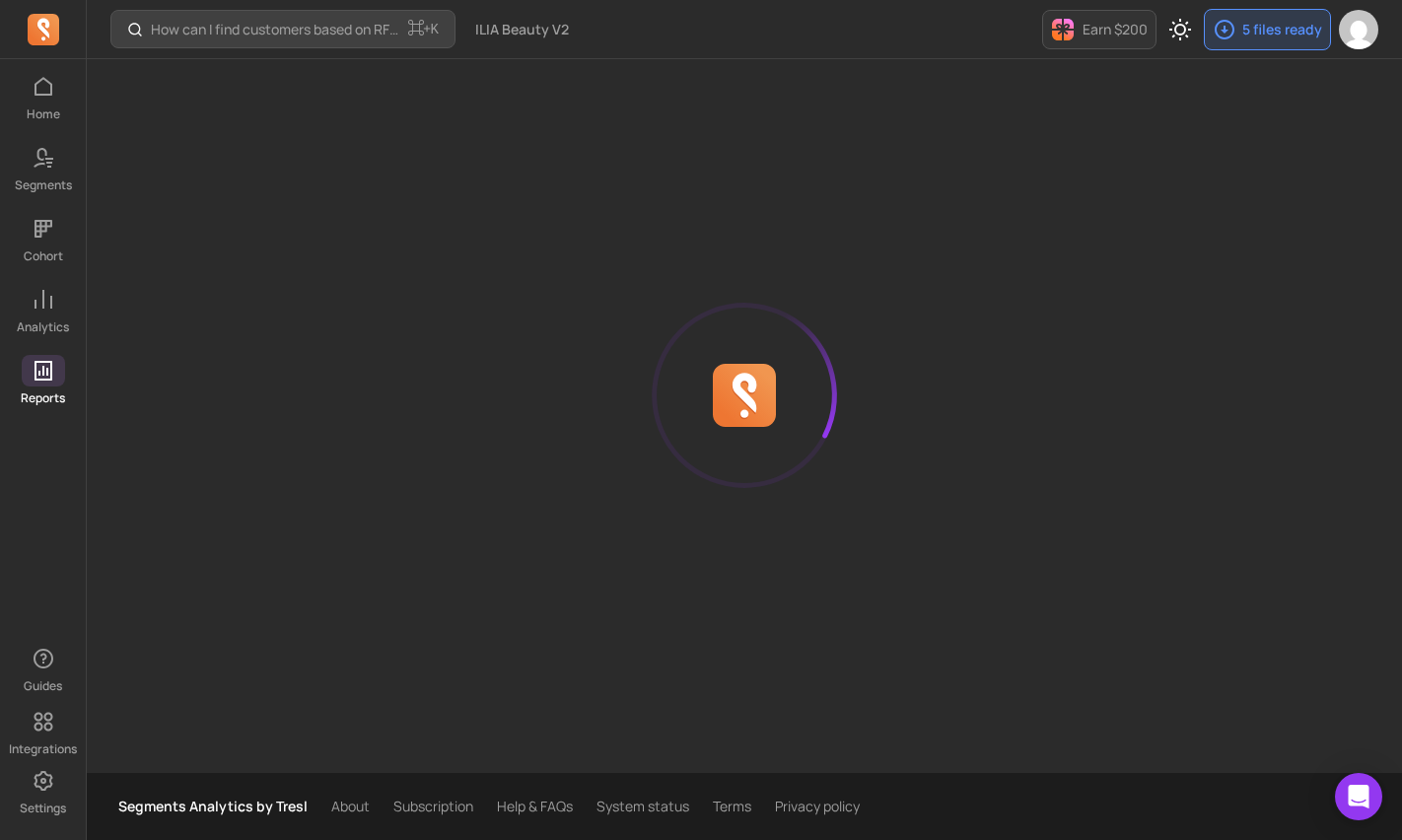scroll, scrollTop: 0, scrollLeft: 0, axis: both 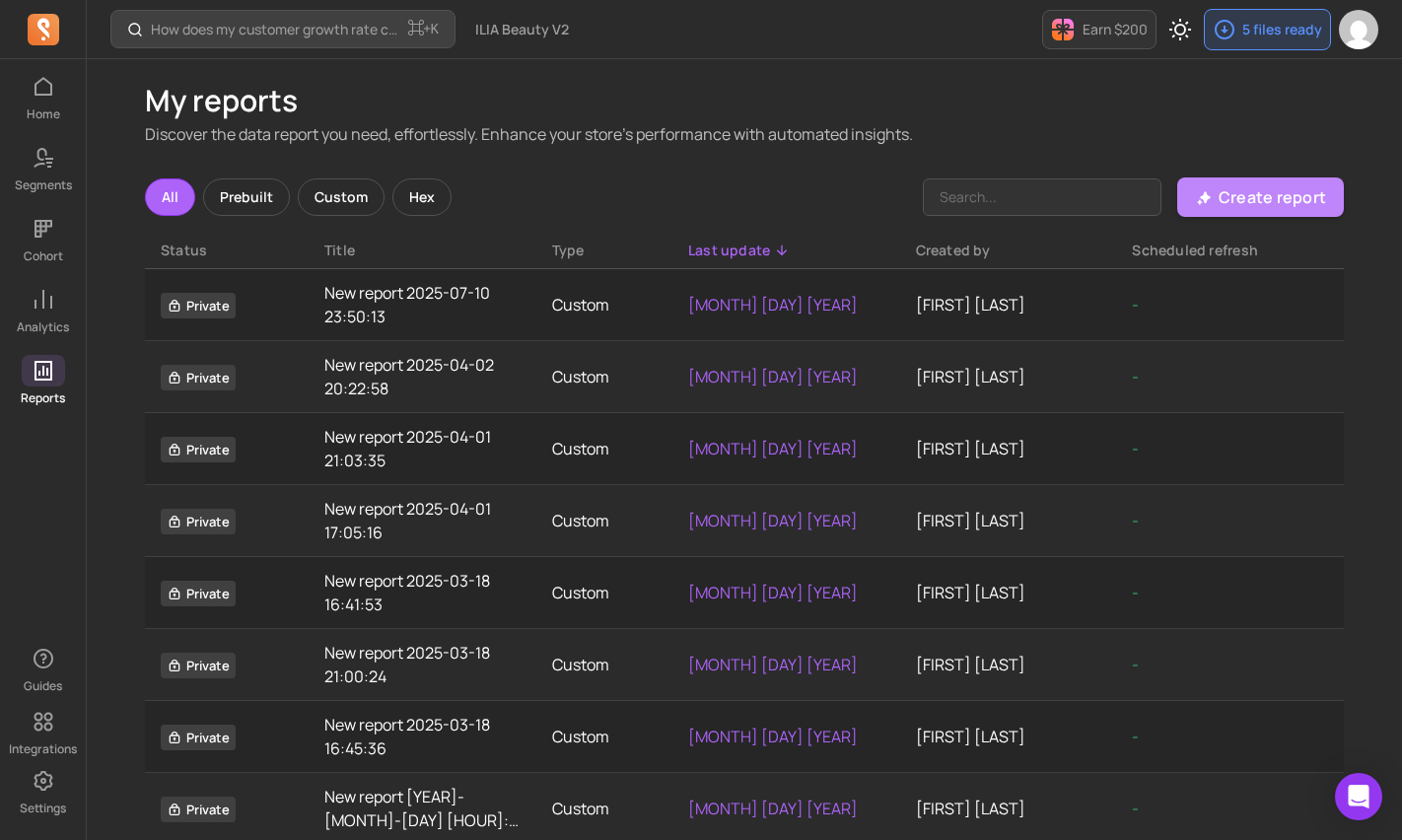 click on "Create report" at bounding box center [1272, 197] 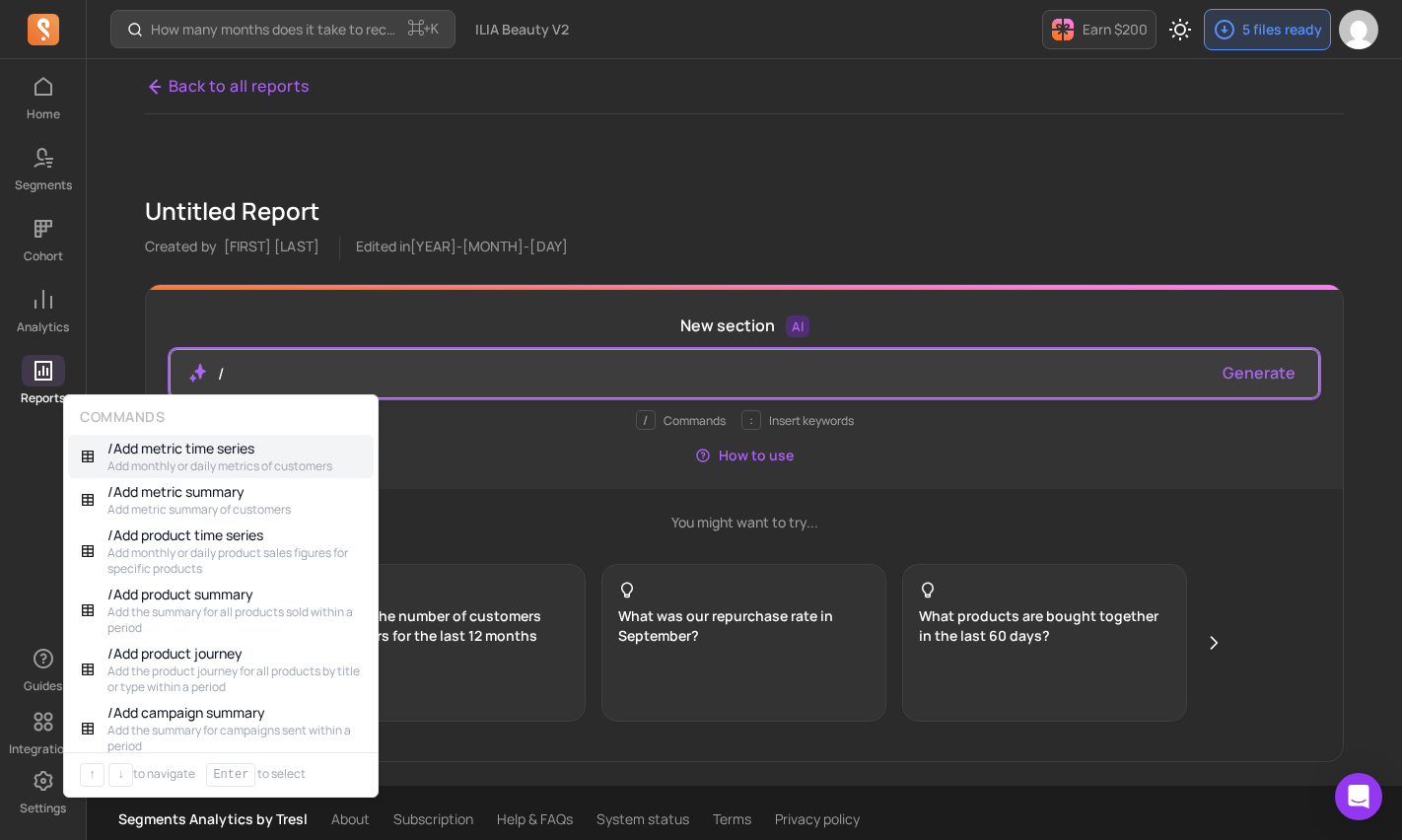 click on "/" at bounding box center [713, 374] 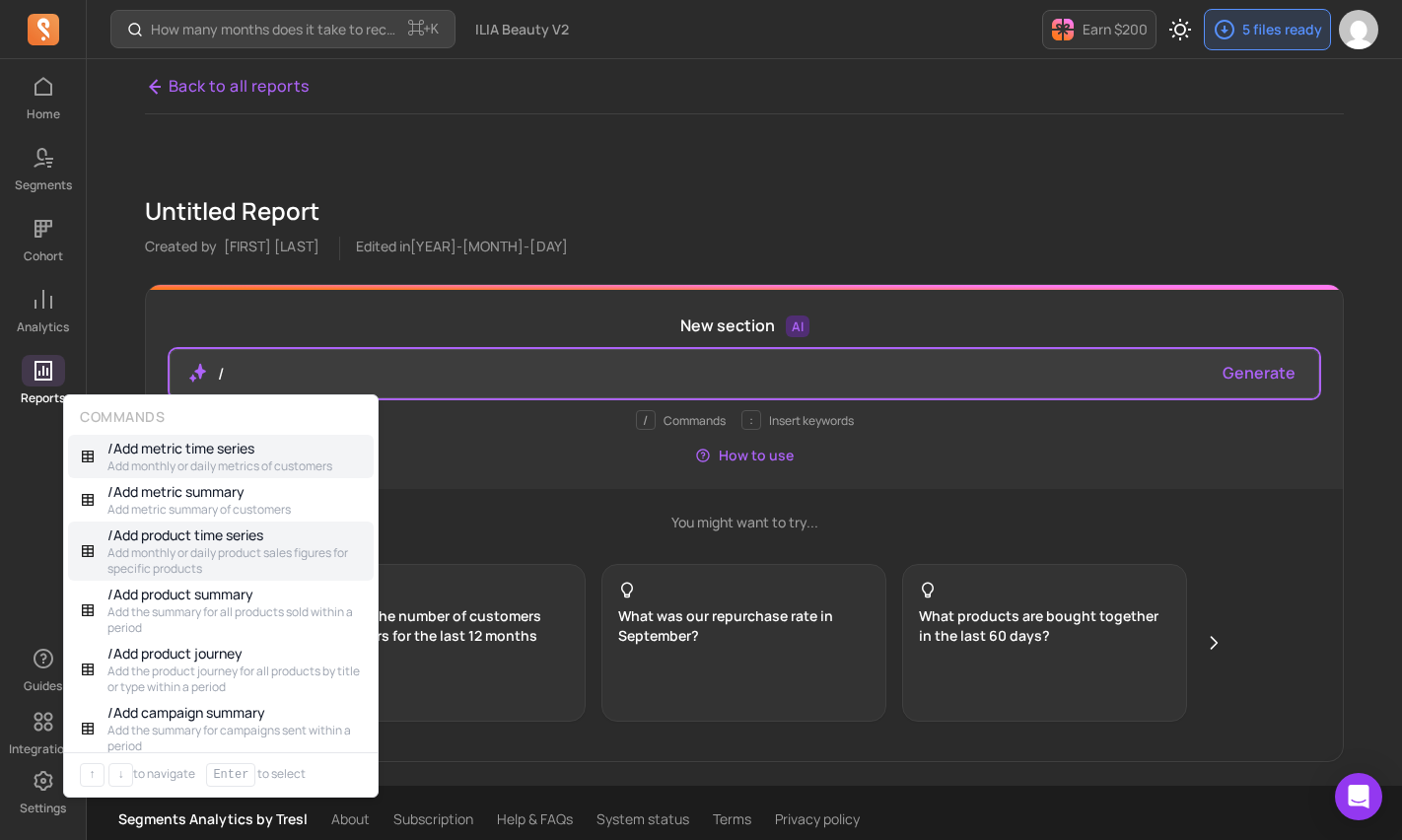 scroll, scrollTop: 14, scrollLeft: 0, axis: vertical 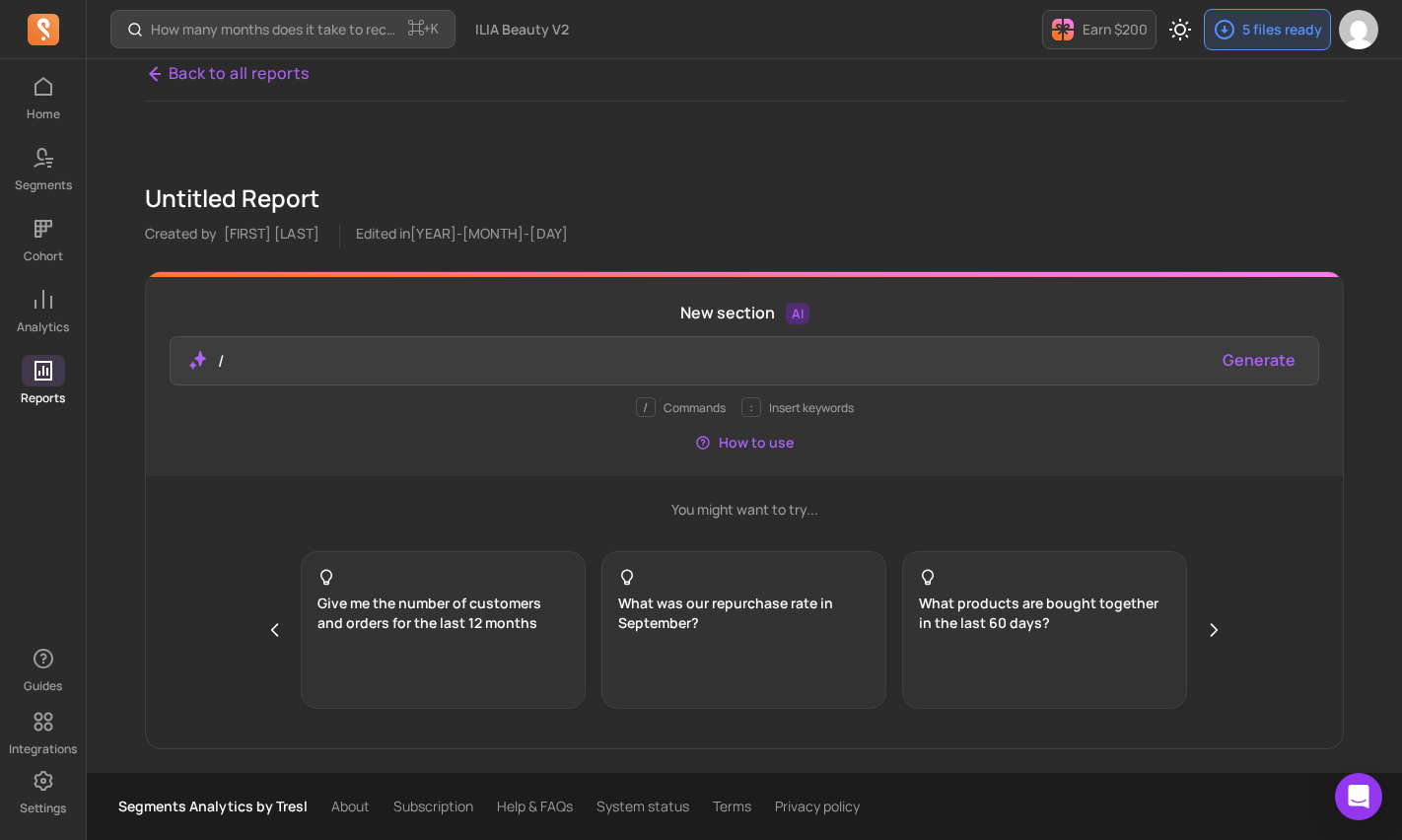 click on "/ Commands : Insert keywords How to use" at bounding box center (744, 425) 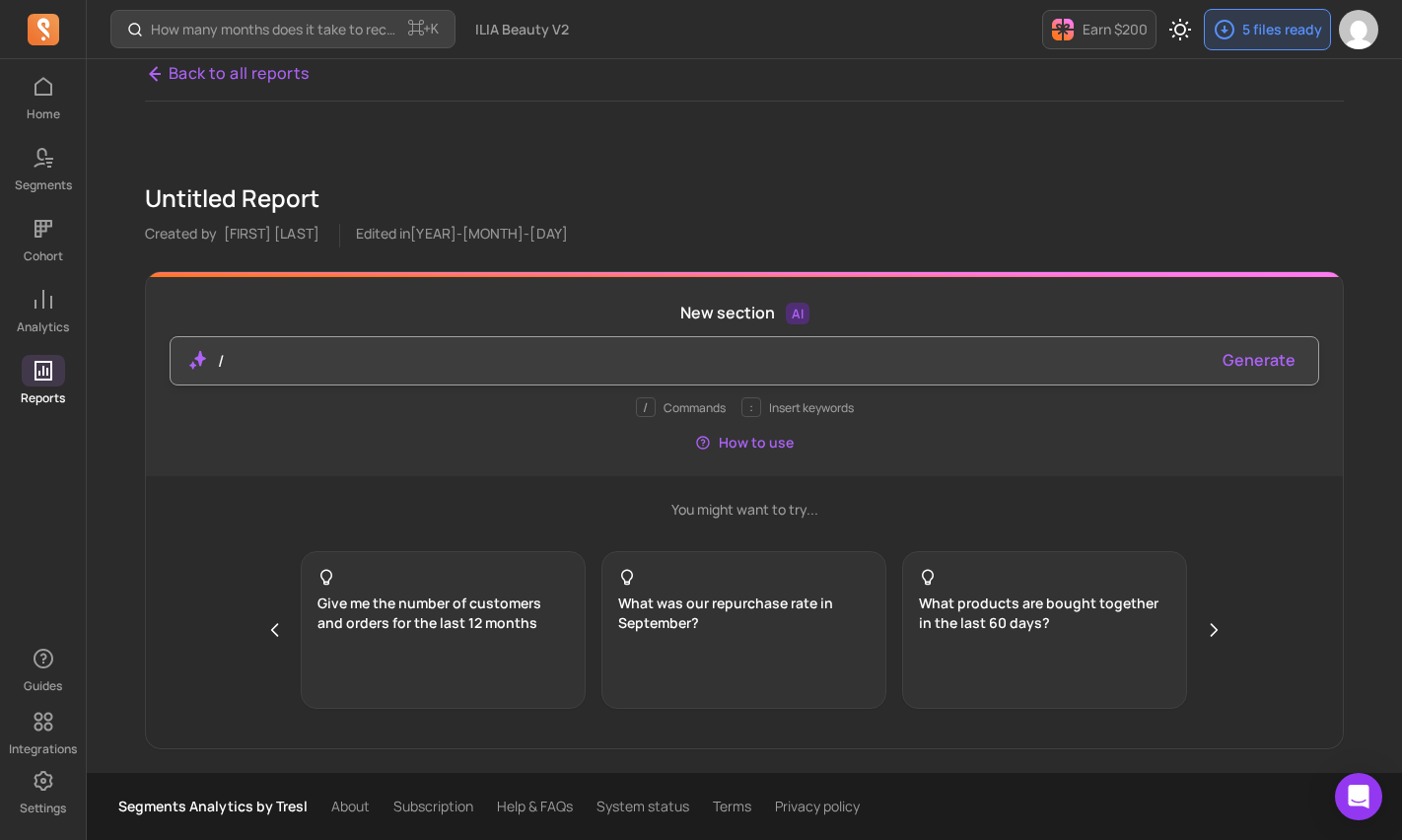 click on "/" at bounding box center (713, 361) 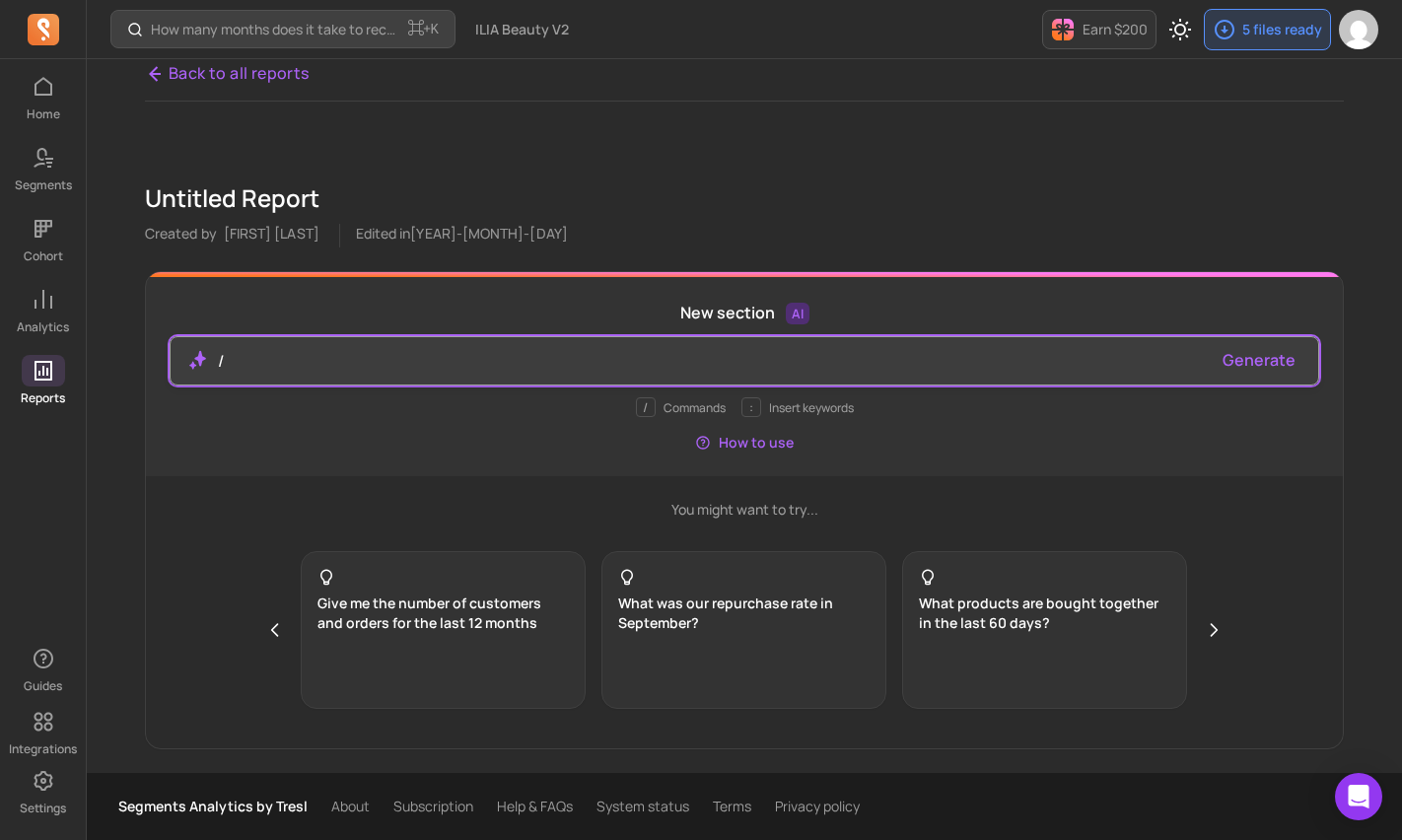 type 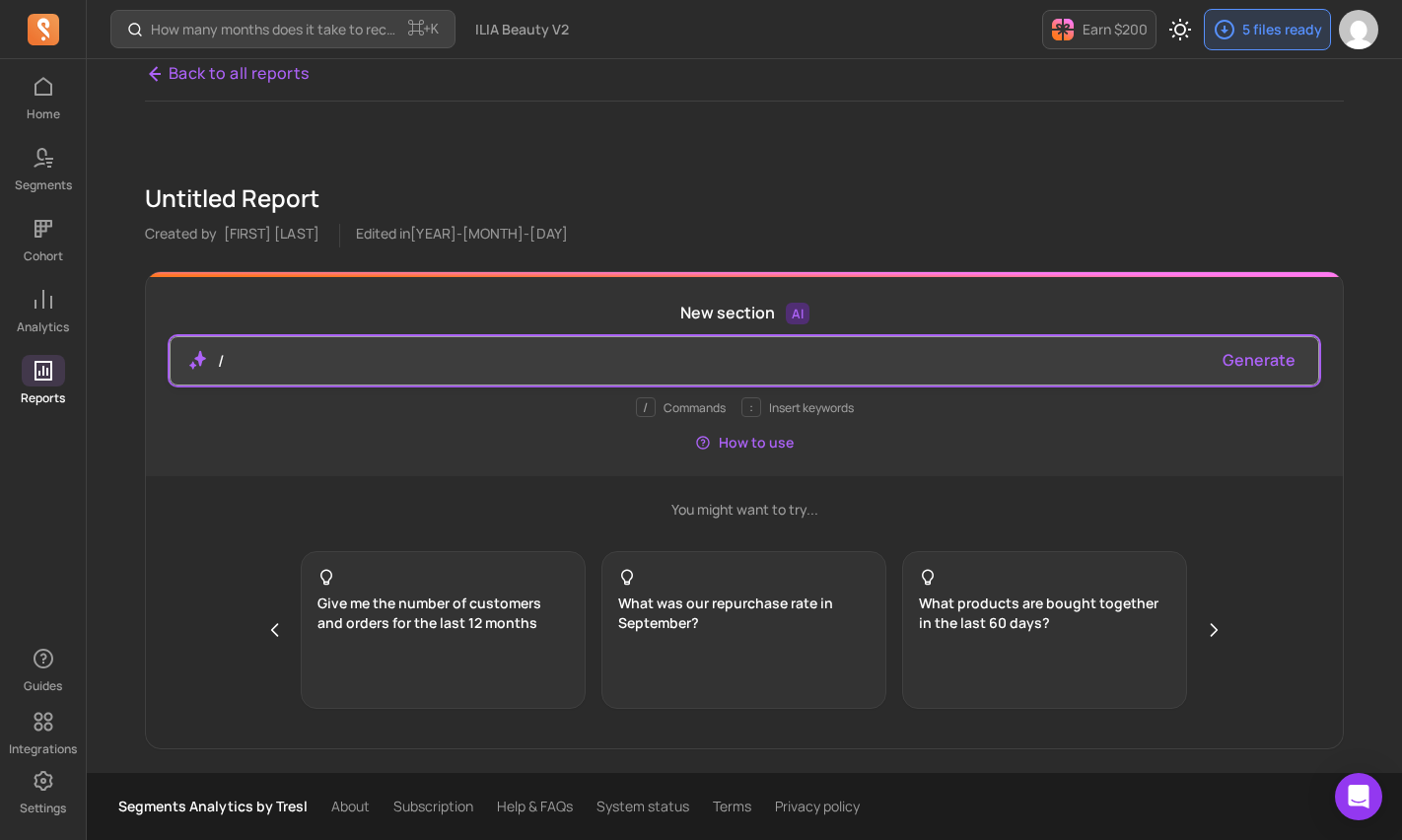 scroll, scrollTop: 0, scrollLeft: 0, axis: both 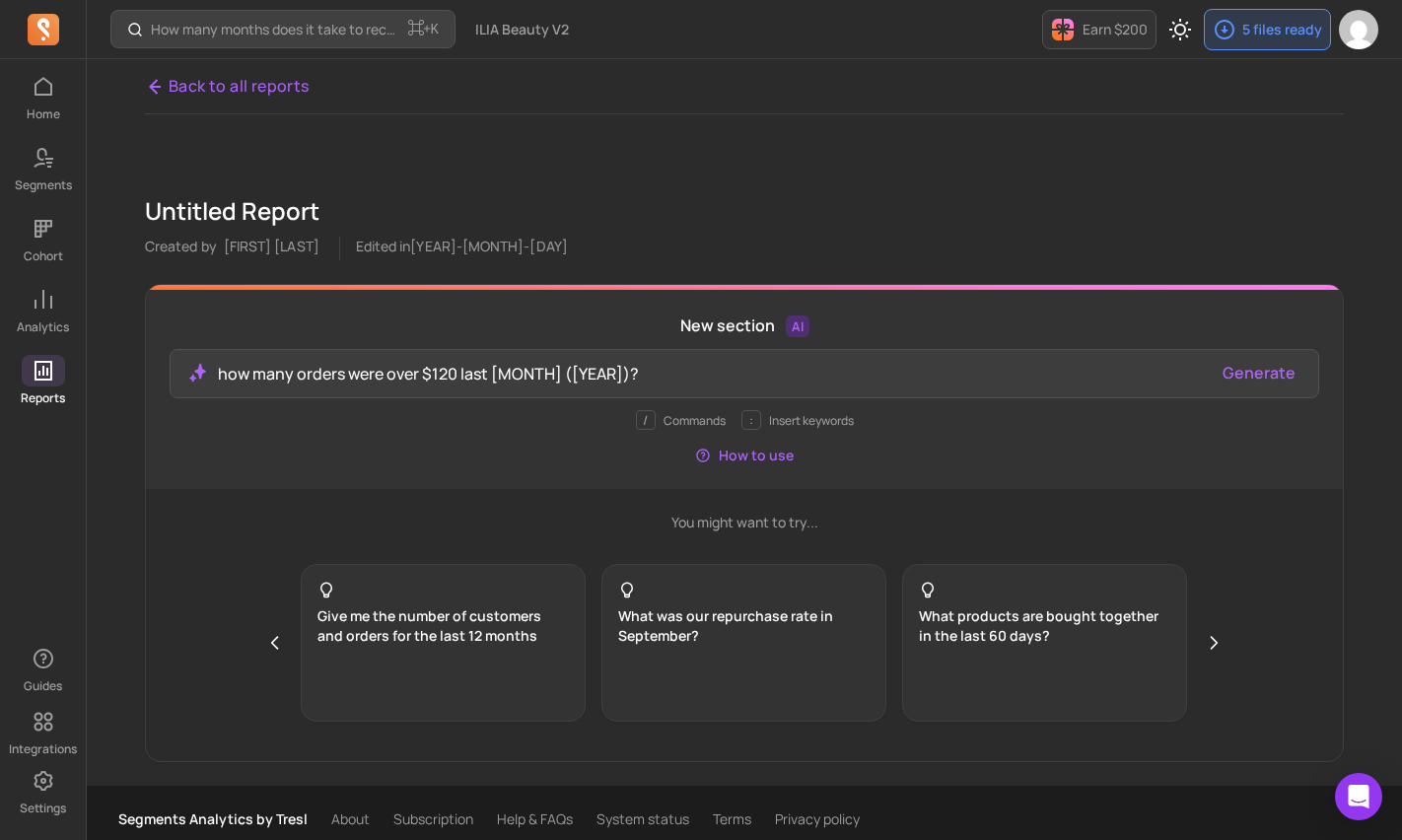 click on "Generate" at bounding box center (1259, 373) 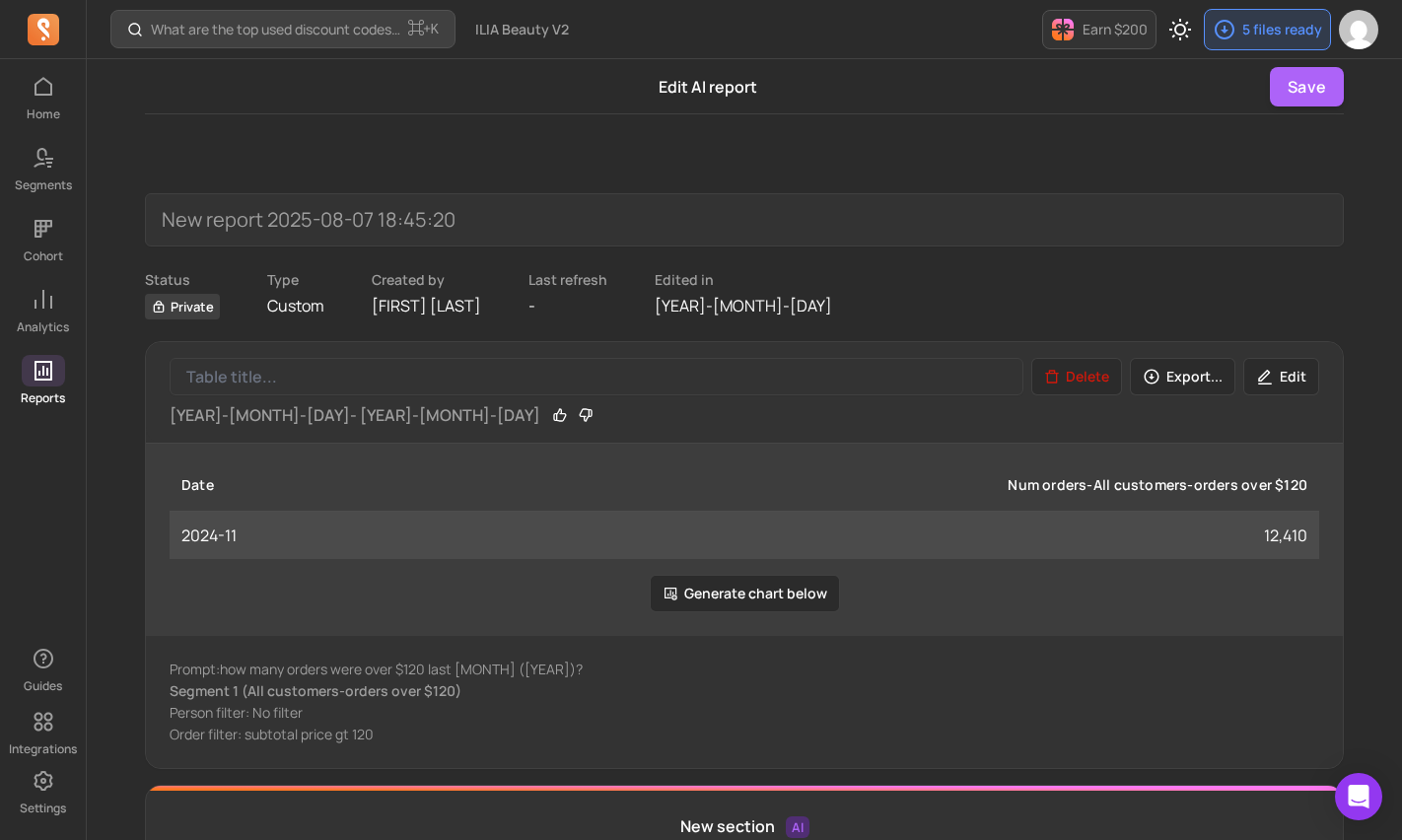 click on "[NUMBER]" at bounding box center (857, 535) 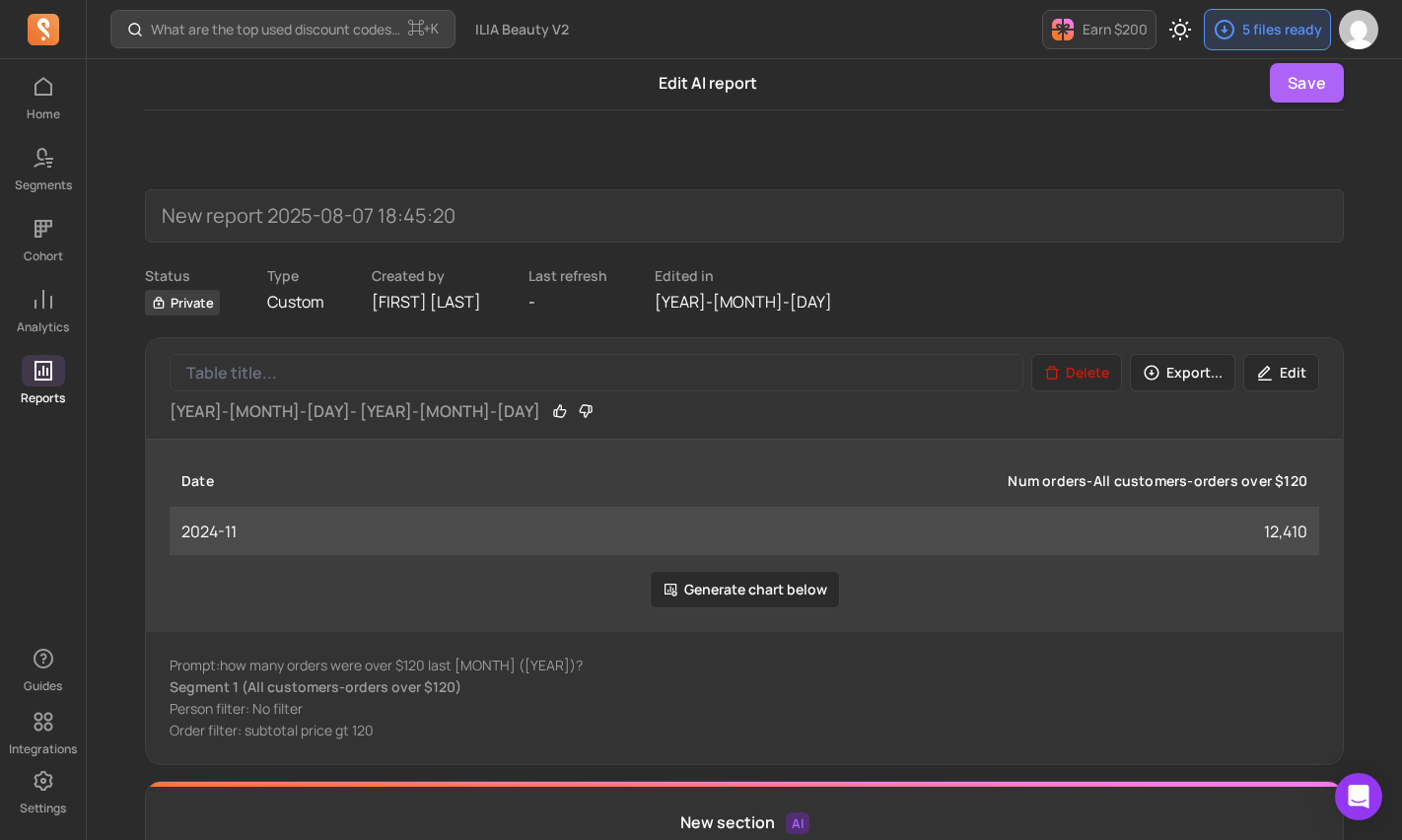 scroll, scrollTop: 5, scrollLeft: 0, axis: vertical 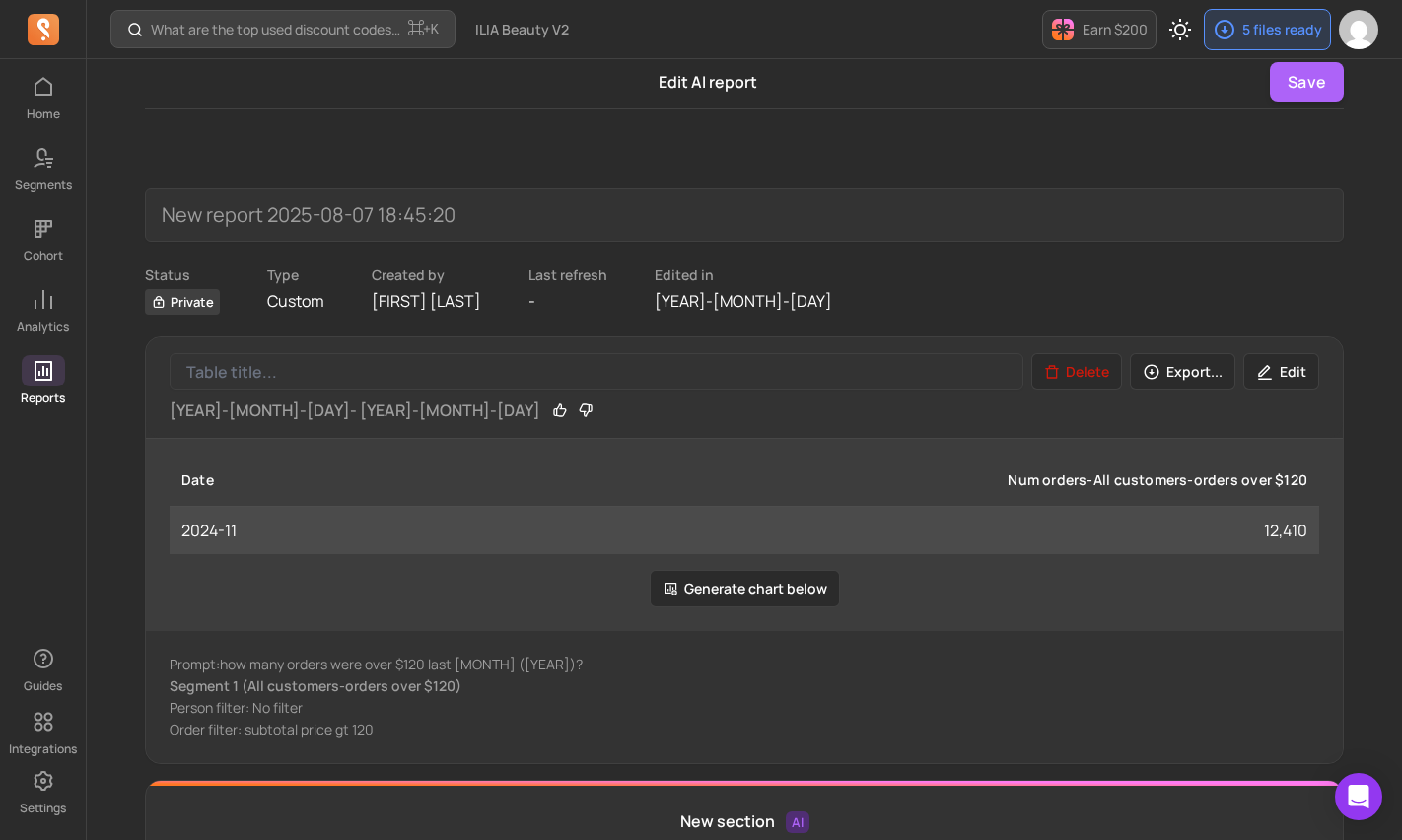 click on "2024-11" at bounding box center (282, 530) 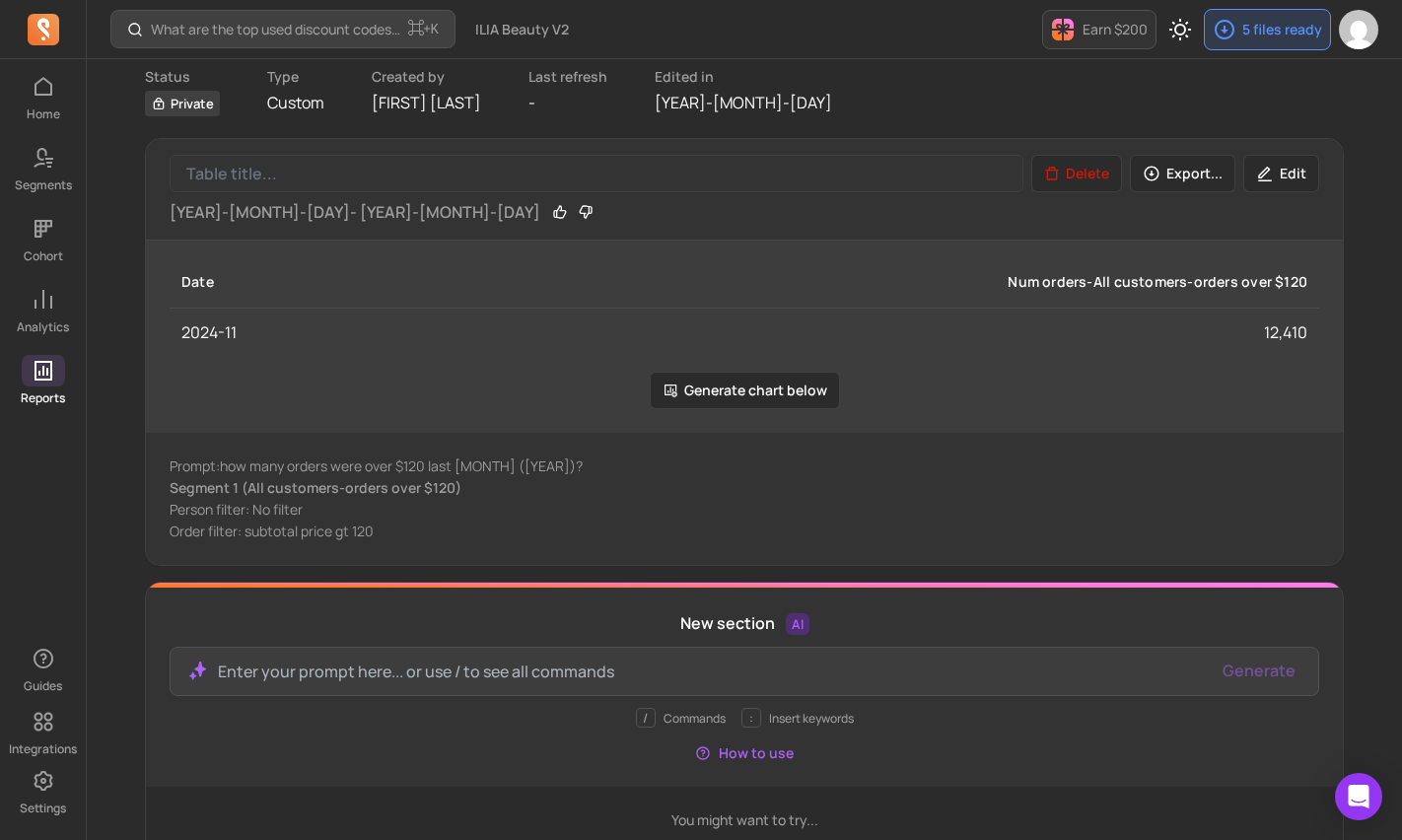 scroll, scrollTop: 199, scrollLeft: 0, axis: vertical 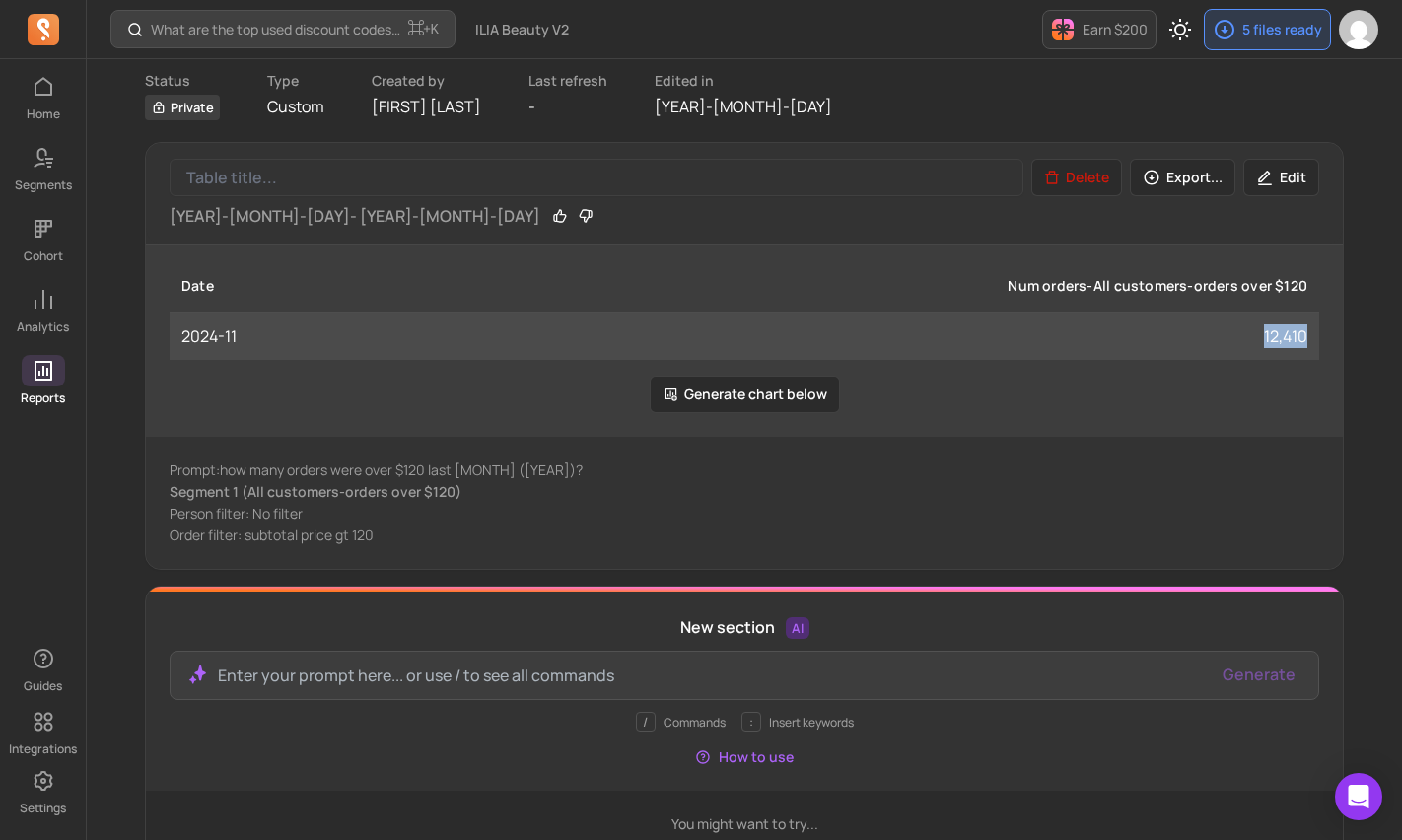 drag, startPoint x: 1304, startPoint y: 334, endPoint x: 1258, endPoint y: 341, distance: 46.52956 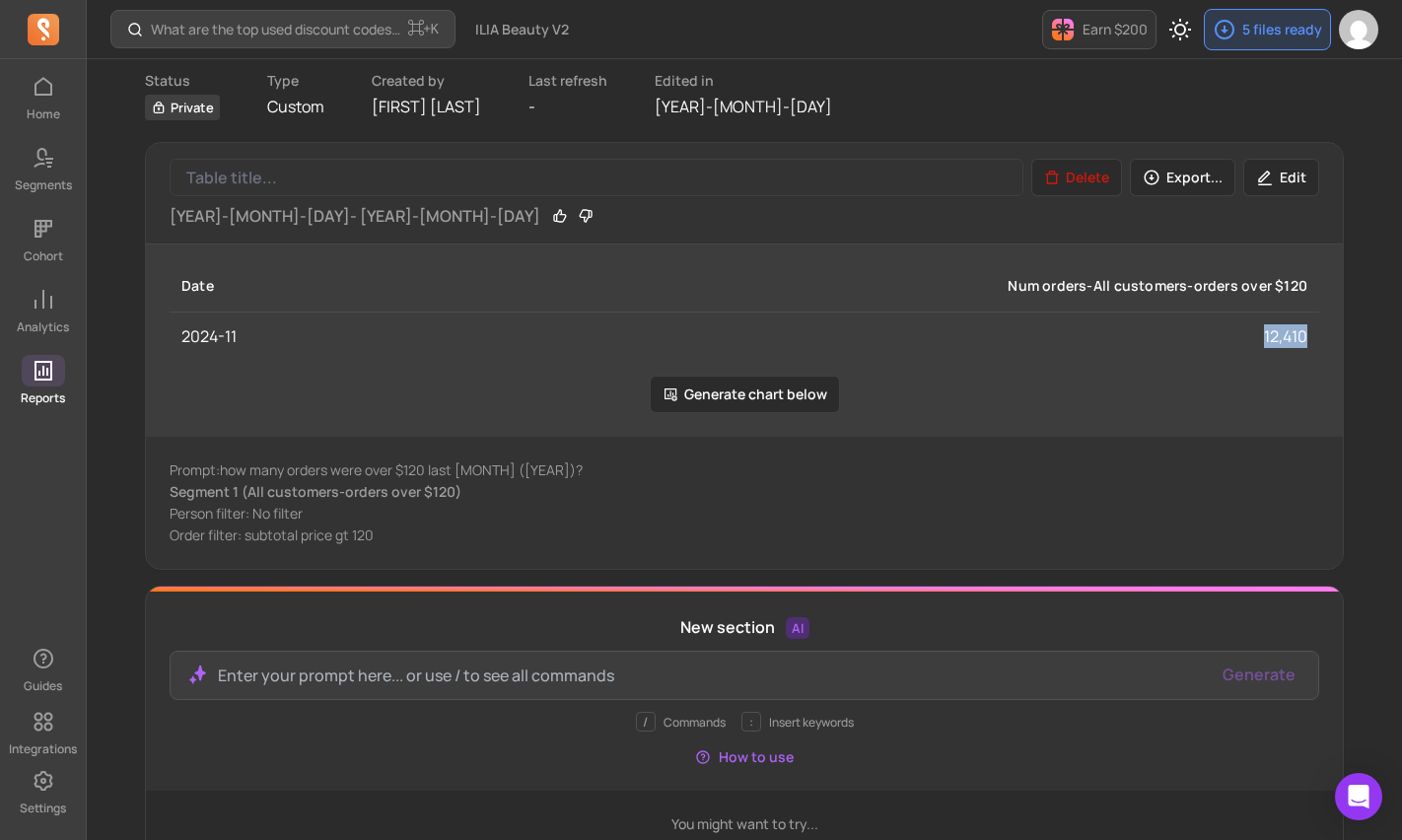copy on "[NUMBER]" 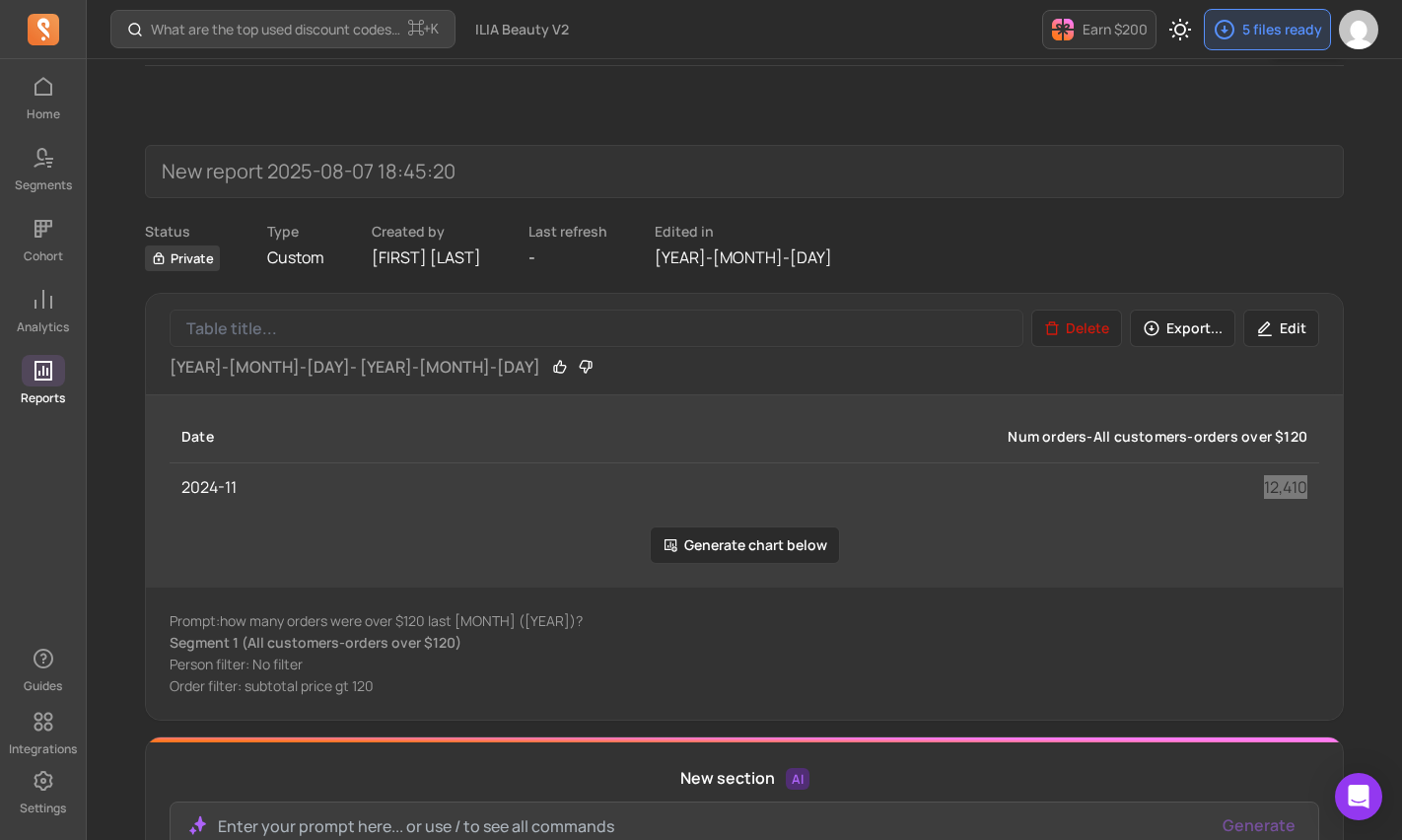 scroll, scrollTop: 42, scrollLeft: 0, axis: vertical 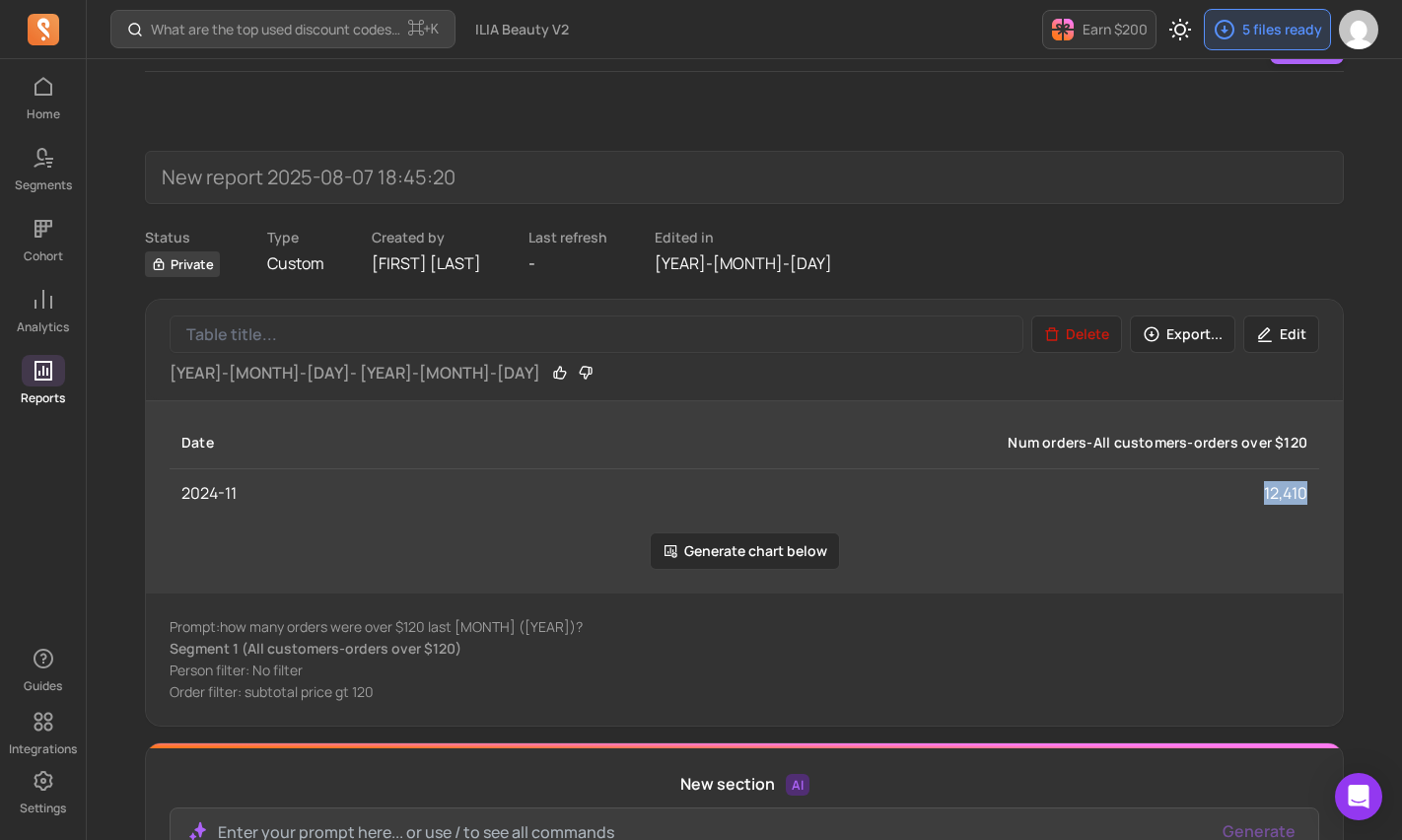 click on "Edit" at bounding box center (1281, 334) 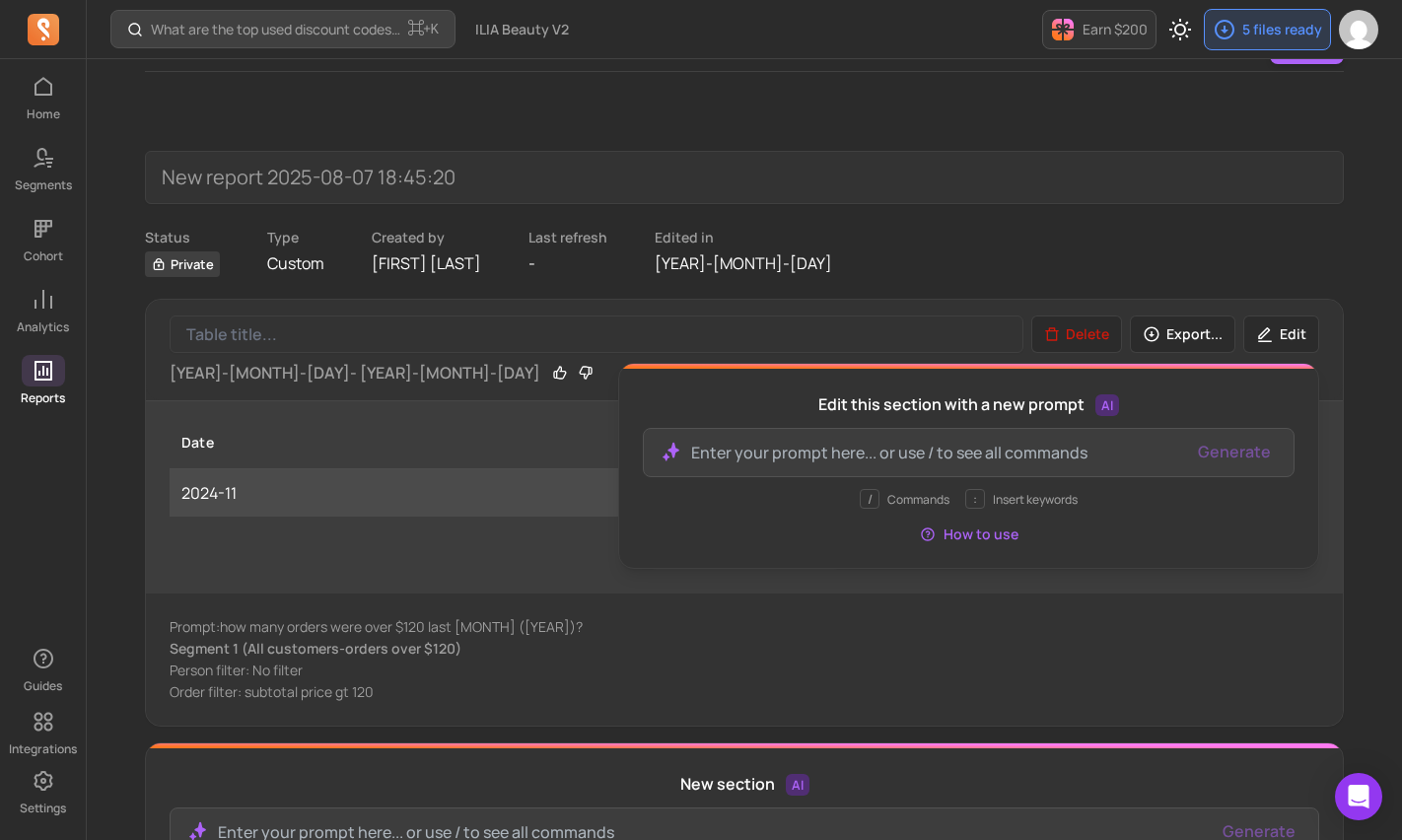 click on "[NUMBER]" at bounding box center (857, 493) 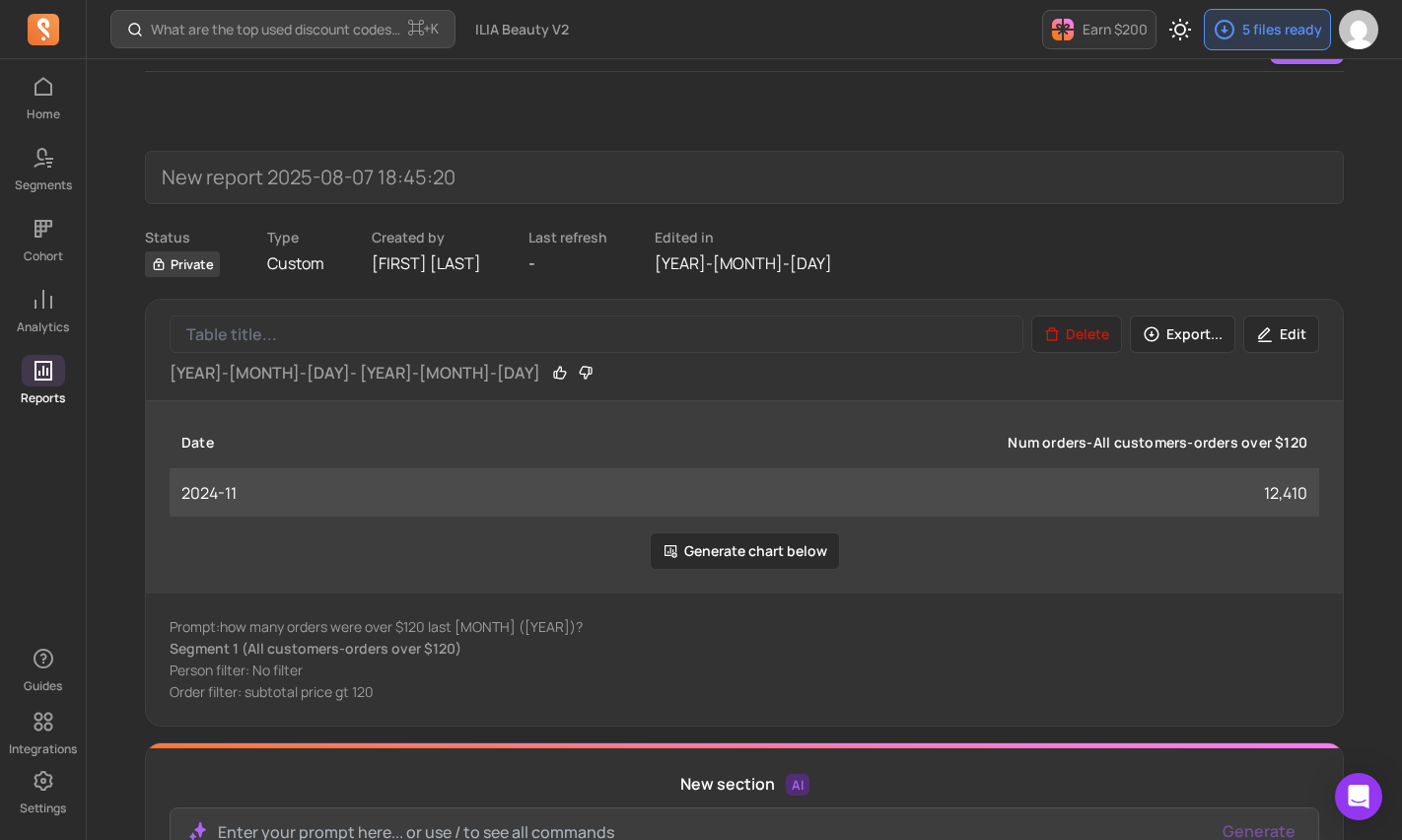 click on "[NUMBER]" at bounding box center [857, 493] 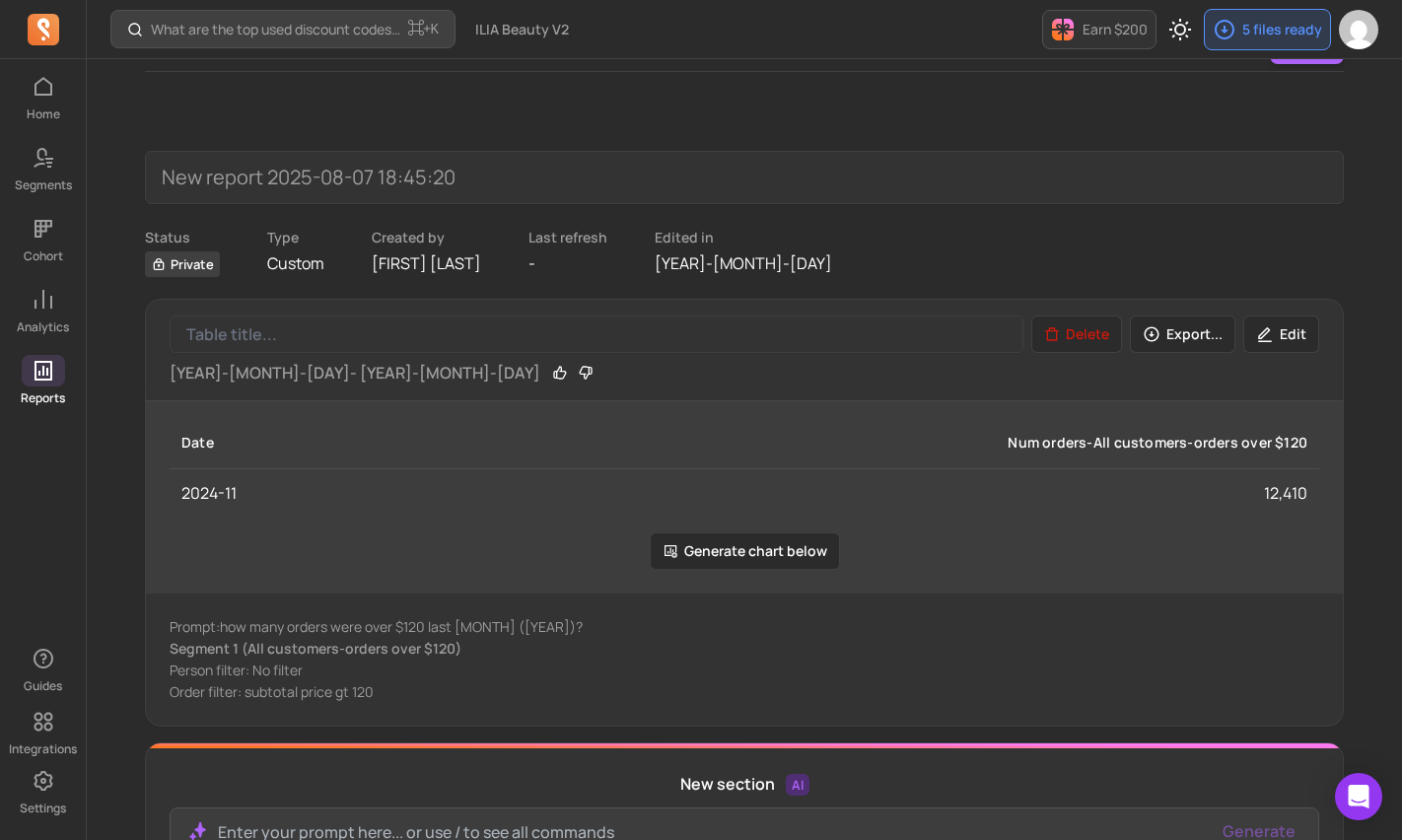 click on "Generate chart below" at bounding box center [744, 551] 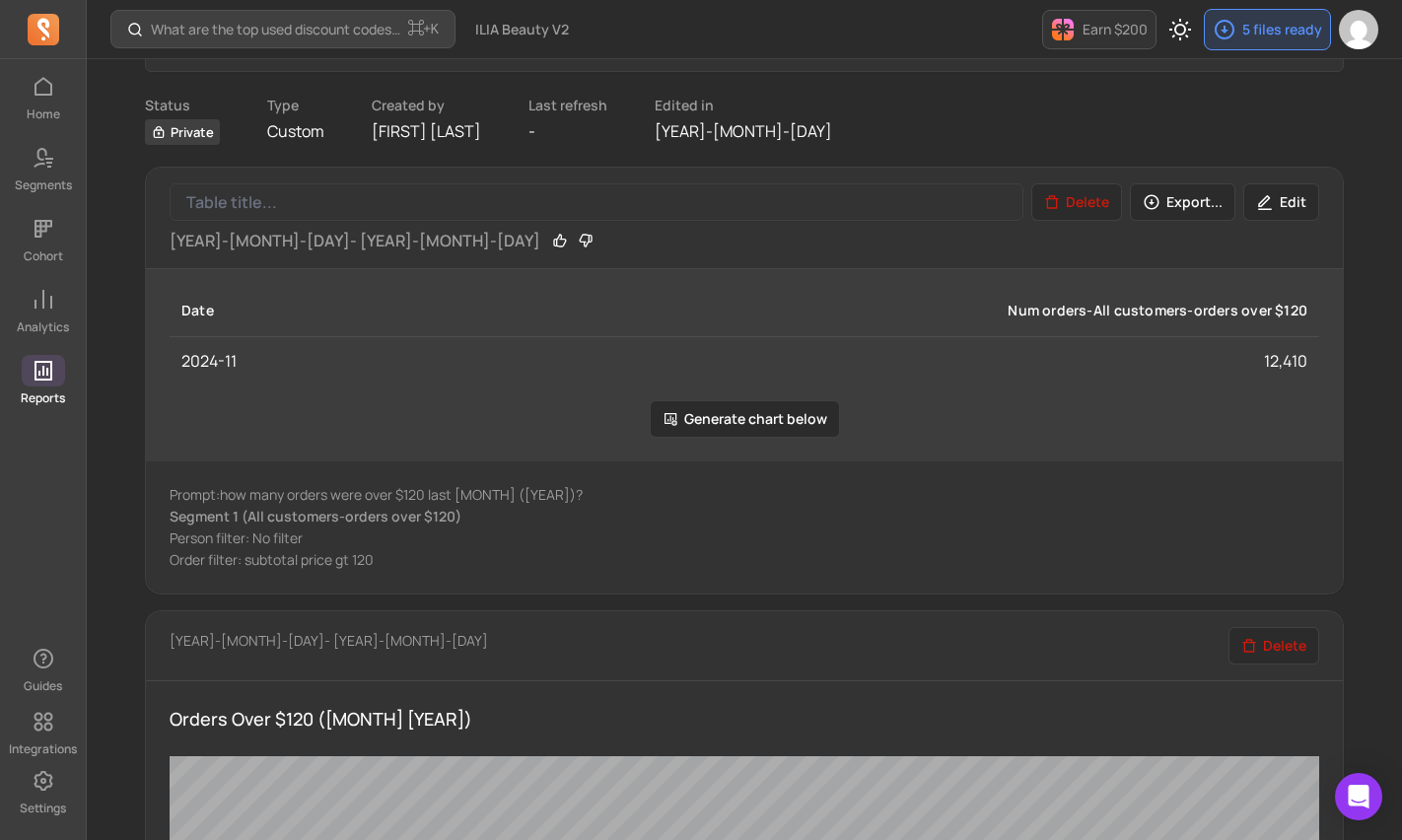 scroll, scrollTop: 0, scrollLeft: 0, axis: both 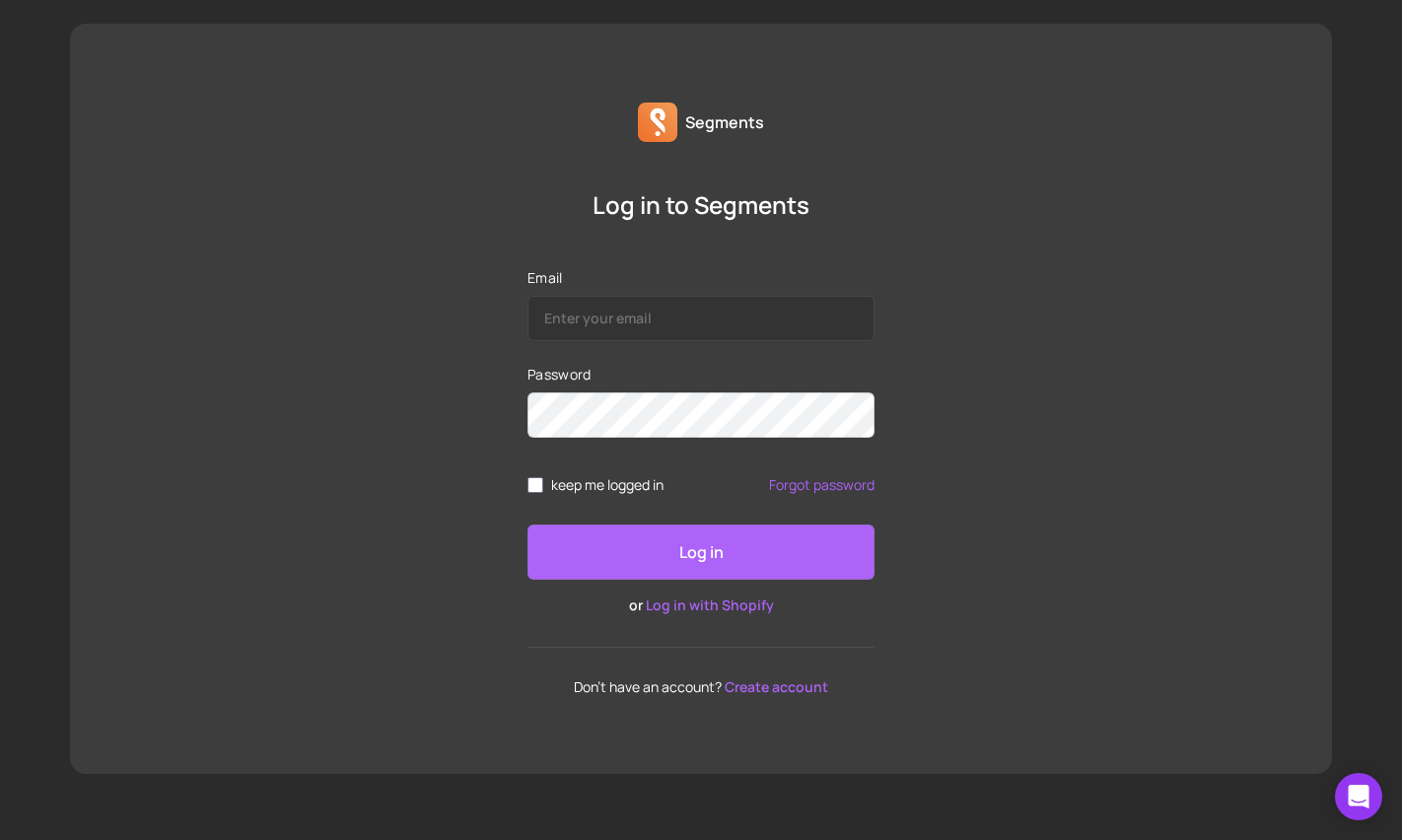 click on "Email Password keep me logged in Forgot password   Log in or   Log in with Shopify   Don't have an account?   Create account" at bounding box center [701, 481] 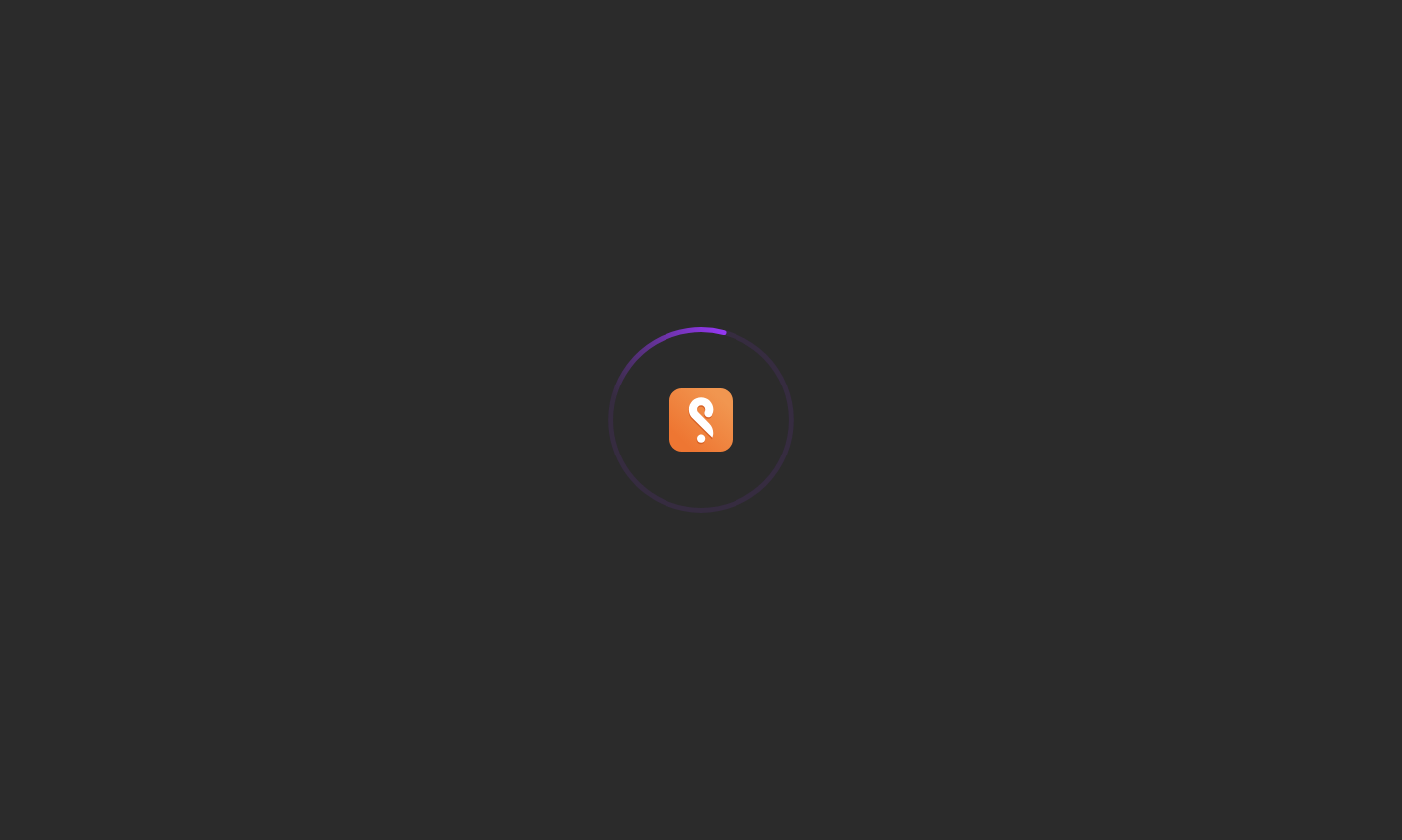 scroll, scrollTop: 0, scrollLeft: 0, axis: both 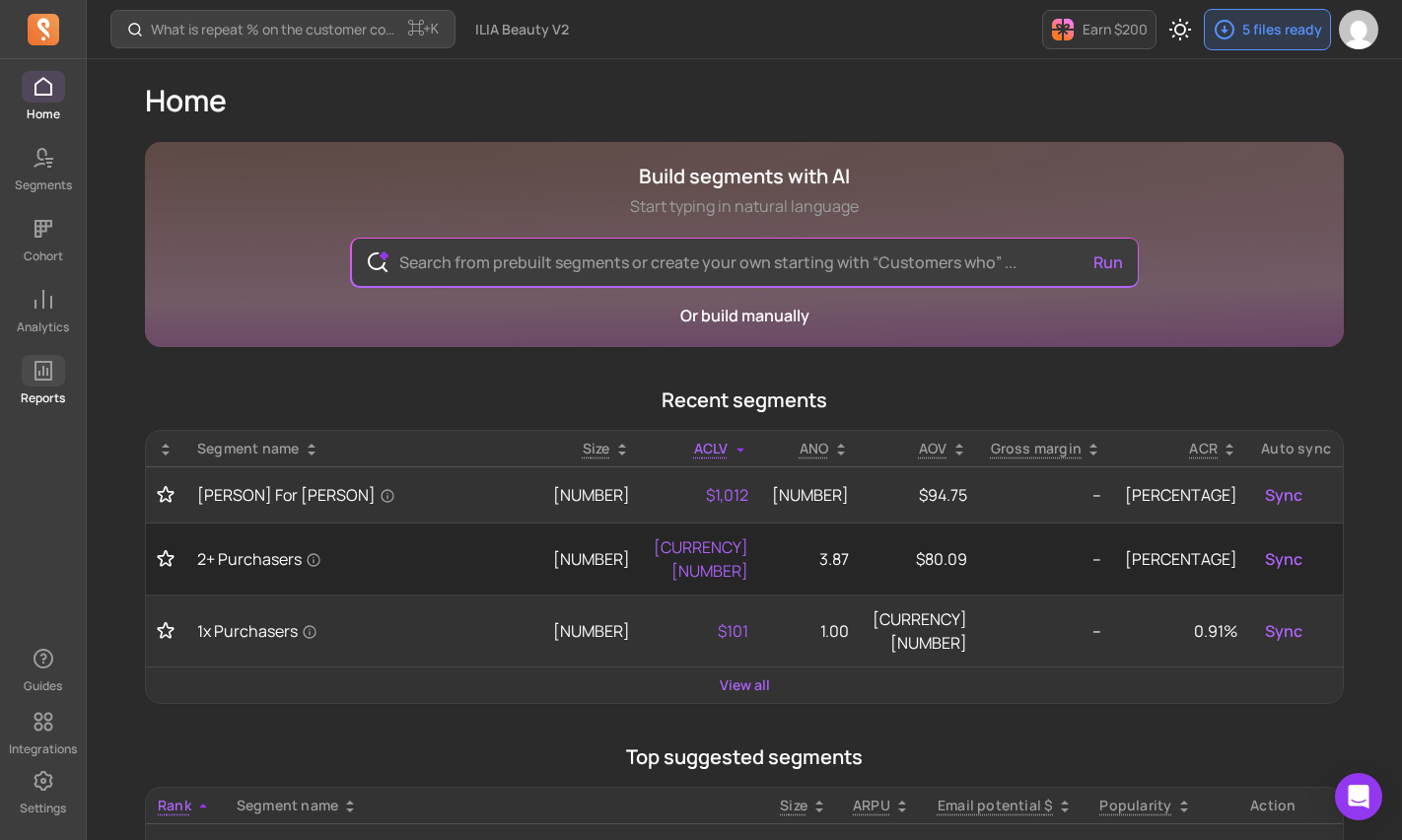 click 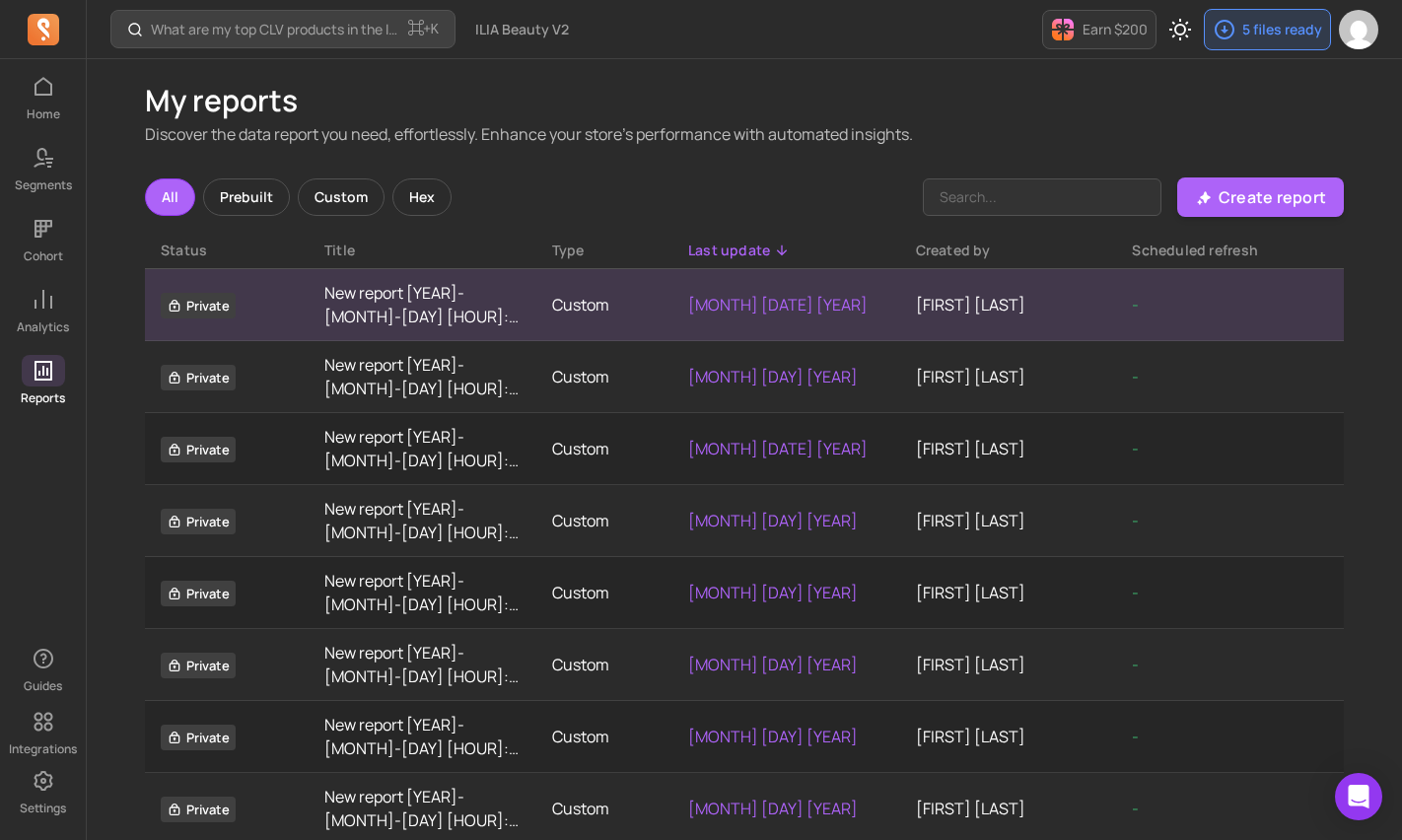 click on "[MONTH] [DATE] [YEAR]" at bounding box center [786, 305] 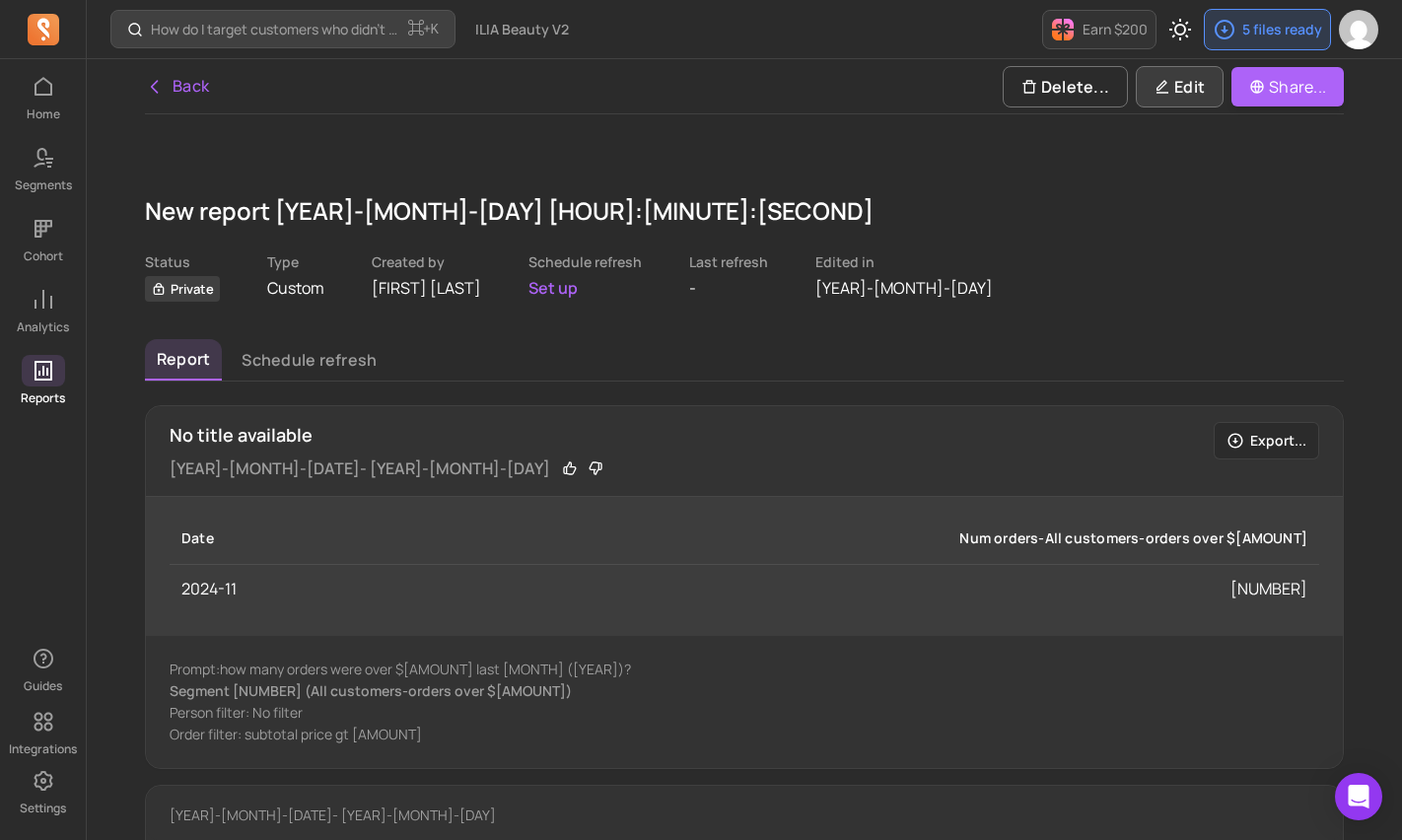 click on "Edit" at bounding box center [1179, 87] 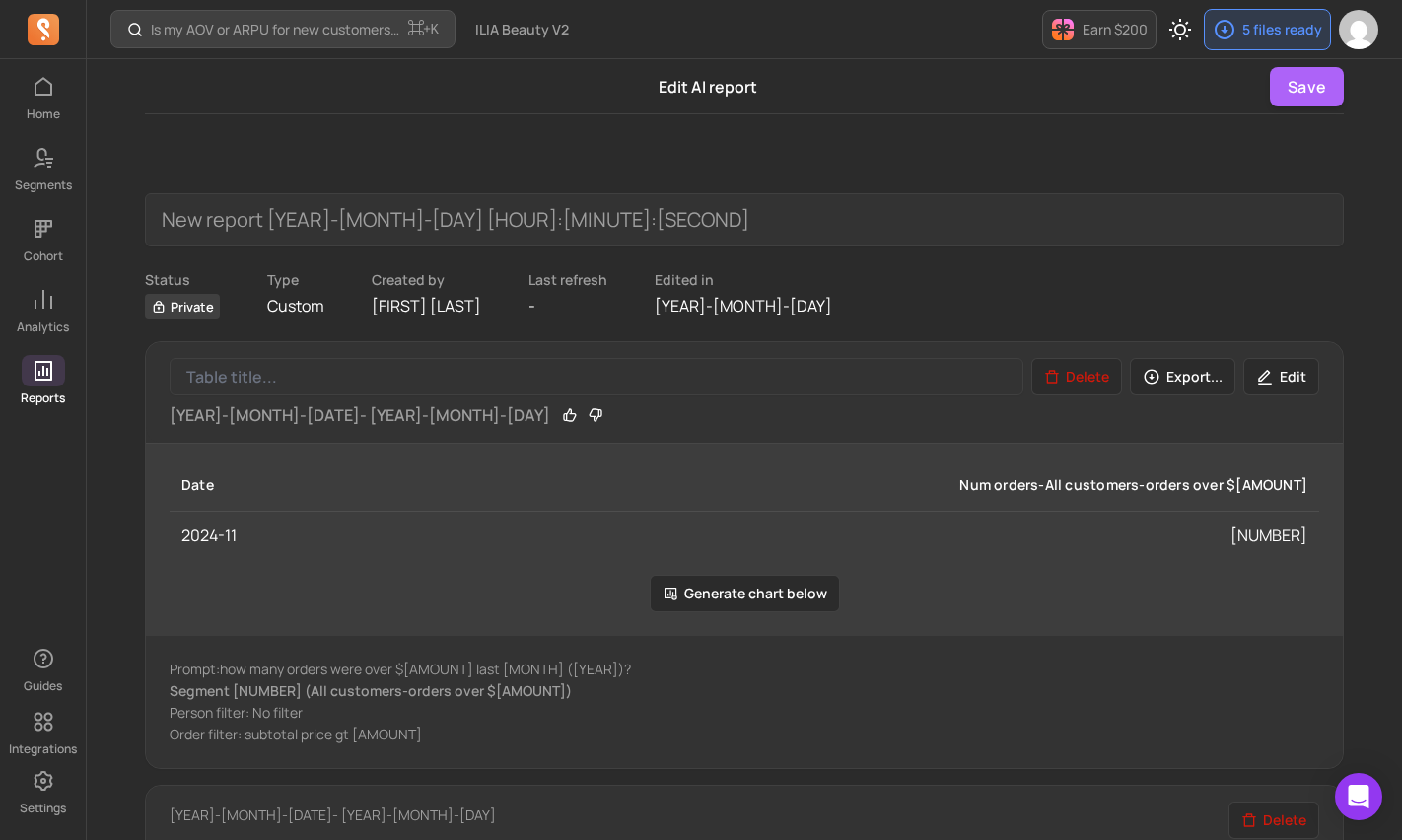 click on "Num orders-All customers-orders over $[AMOUNT]" at bounding box center (845, 485) 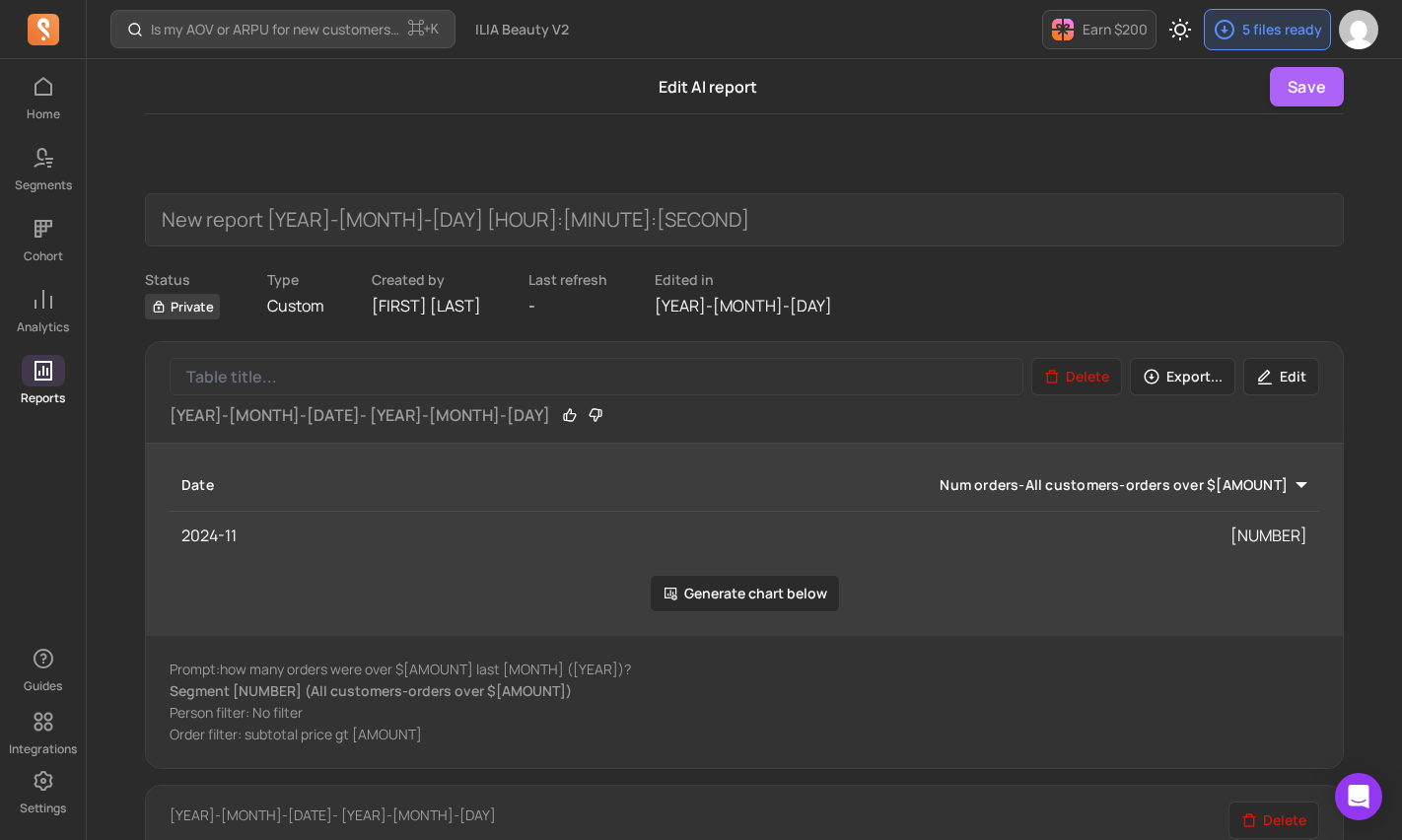 click on "Num orders-All customers-orders over $[AMOUNT]" at bounding box center [841, 485] 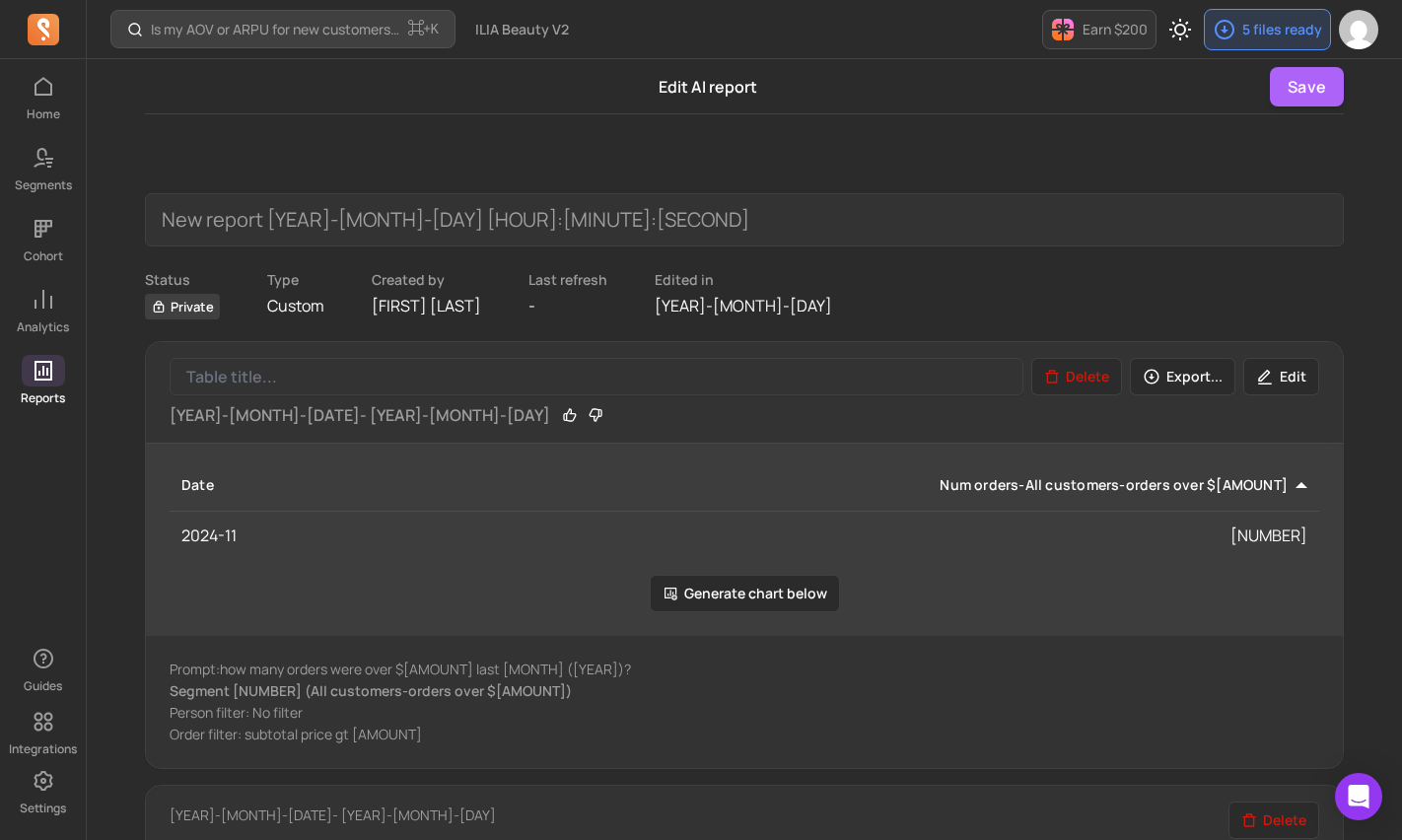 click on "Edit" at bounding box center [1281, 377] 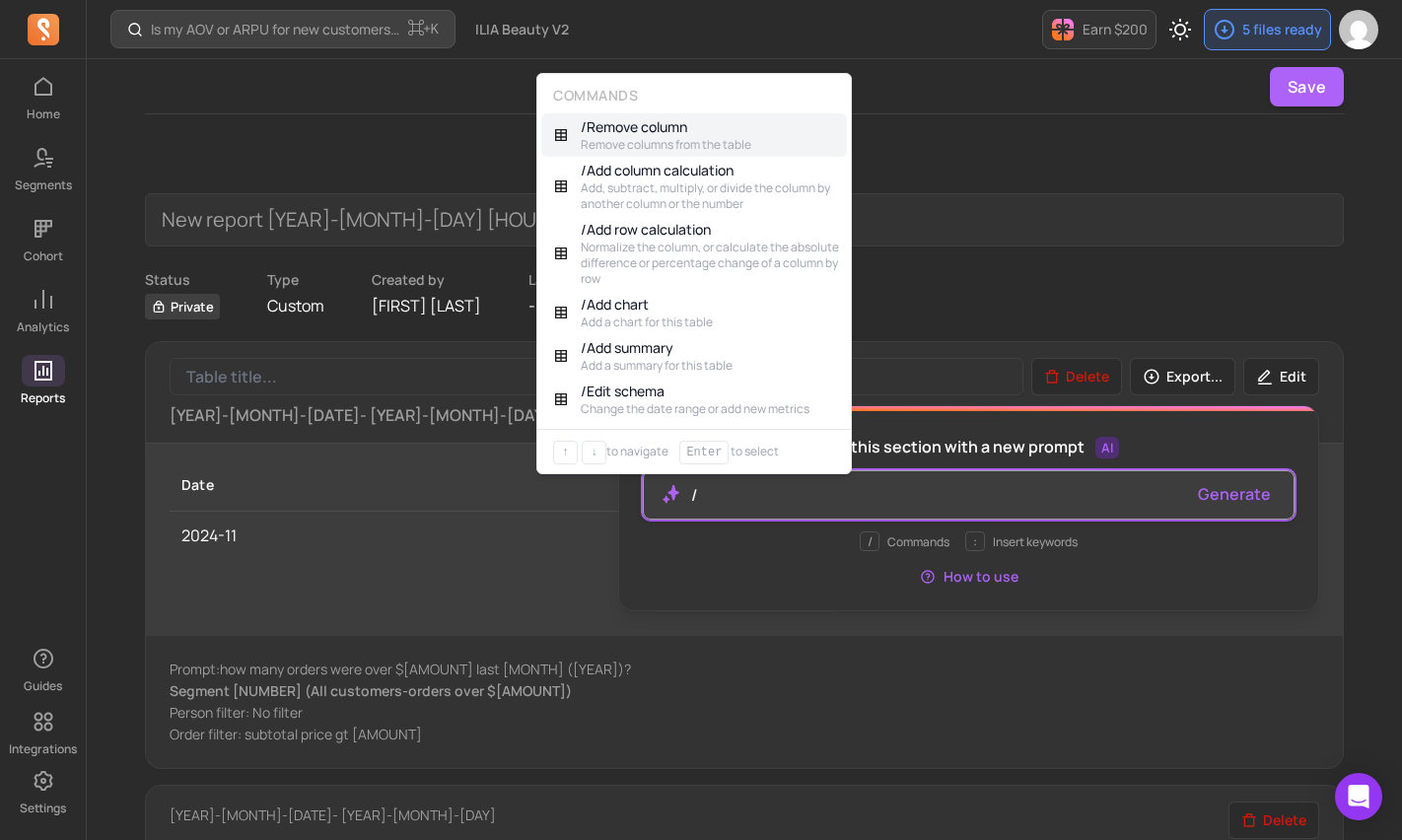 click on "/" at bounding box center [937, 495] 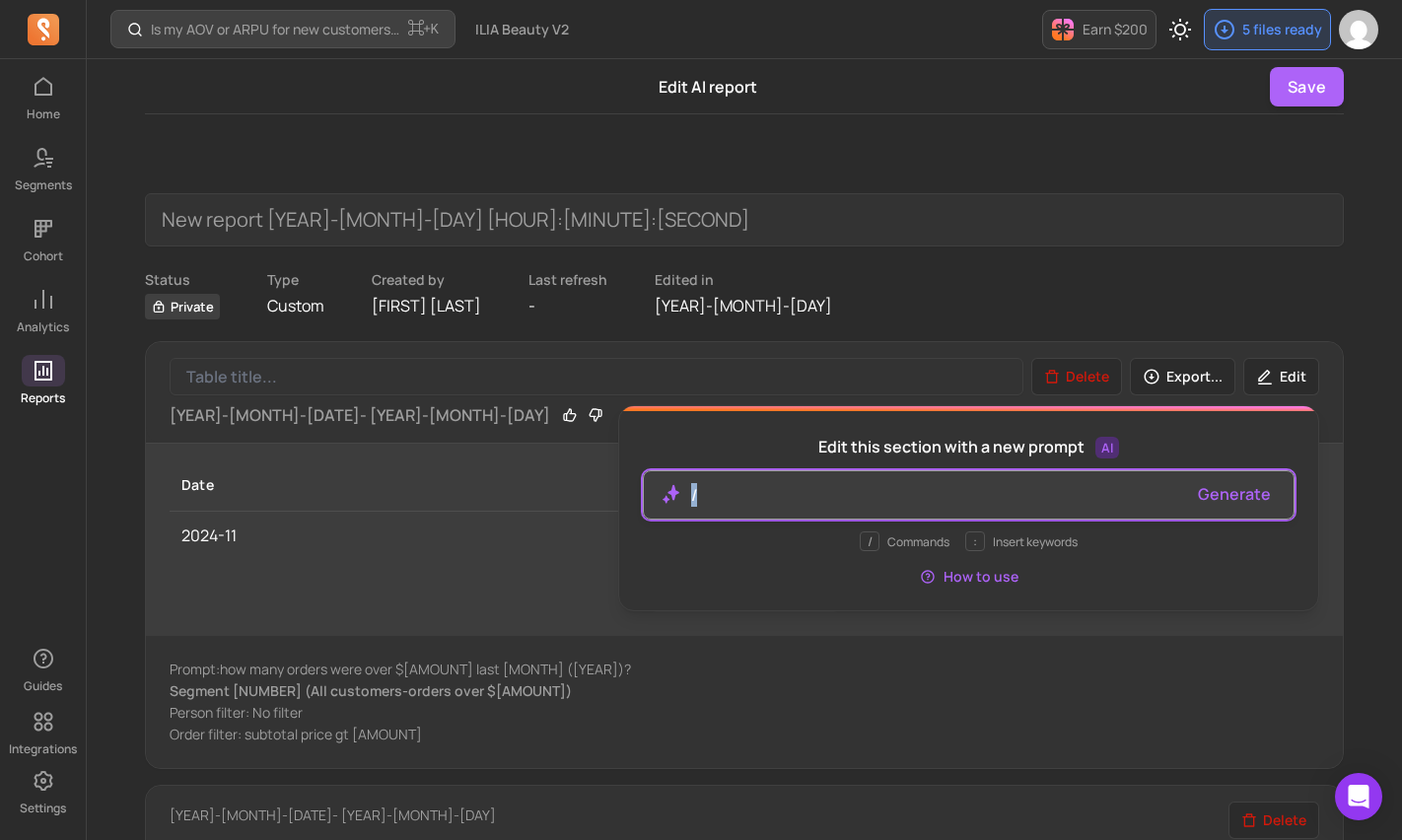 type 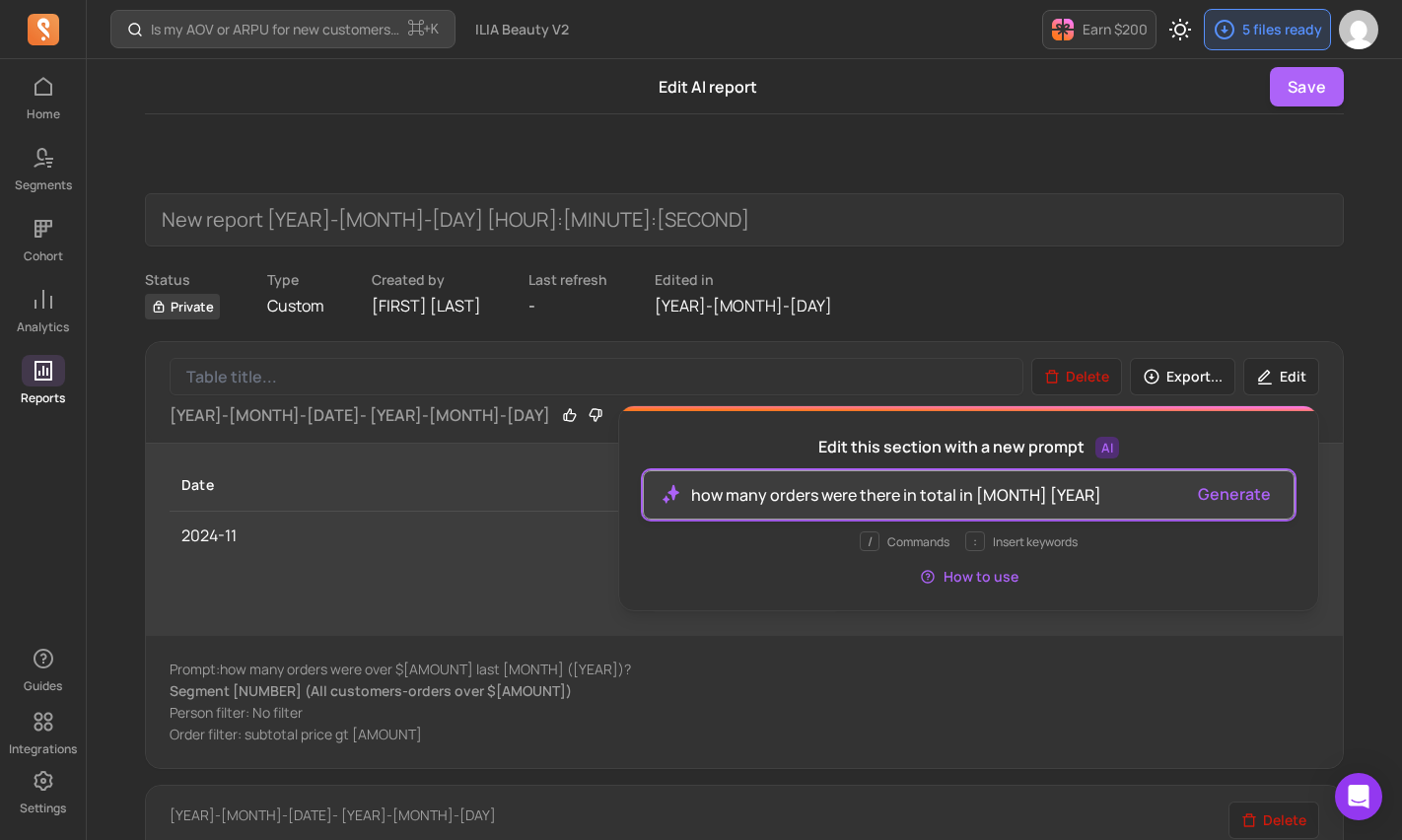 scroll, scrollTop: 2, scrollLeft: 0, axis: vertical 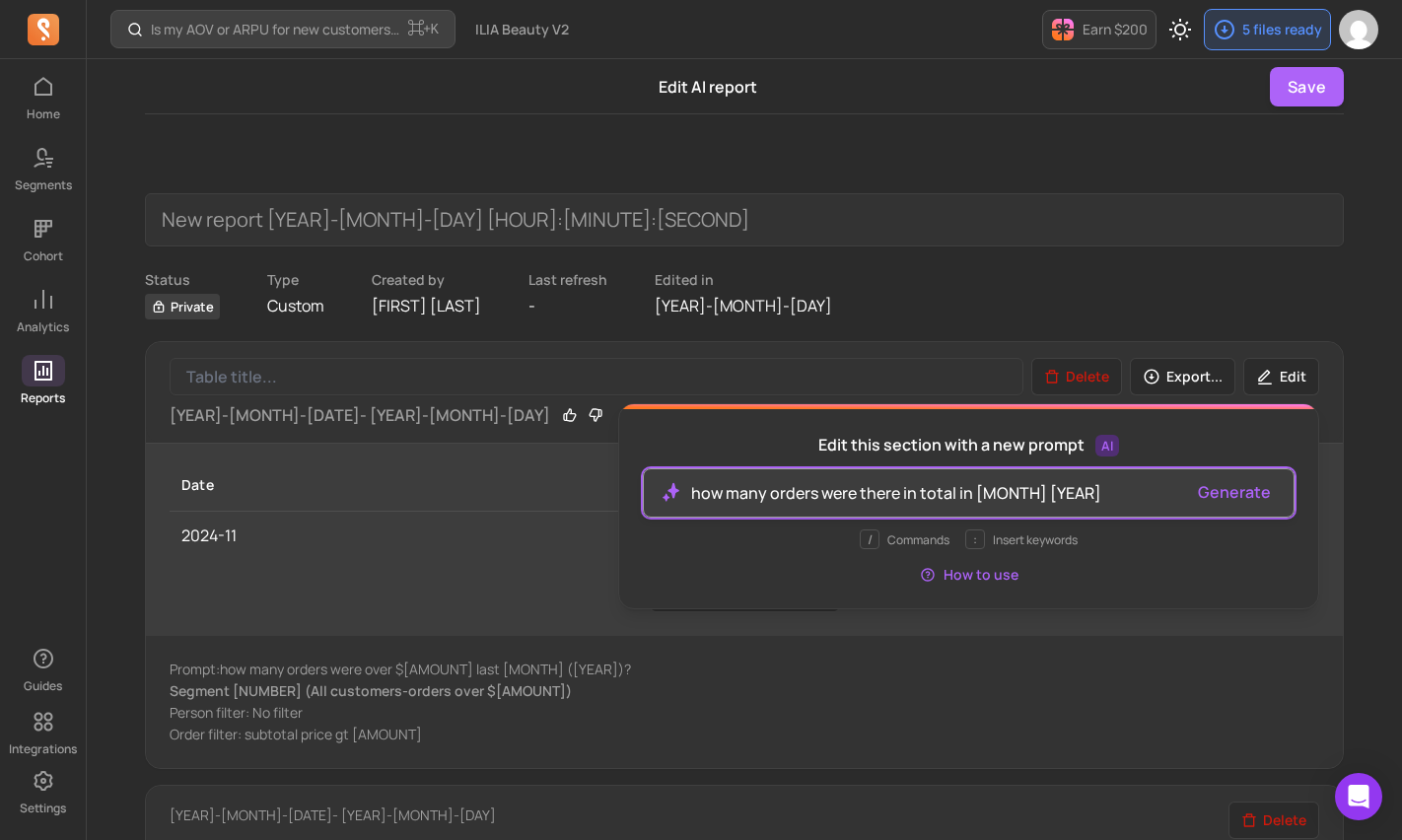 click on "how many orders were there in total in [MONTH] [YEAR]" at bounding box center (937, 493) 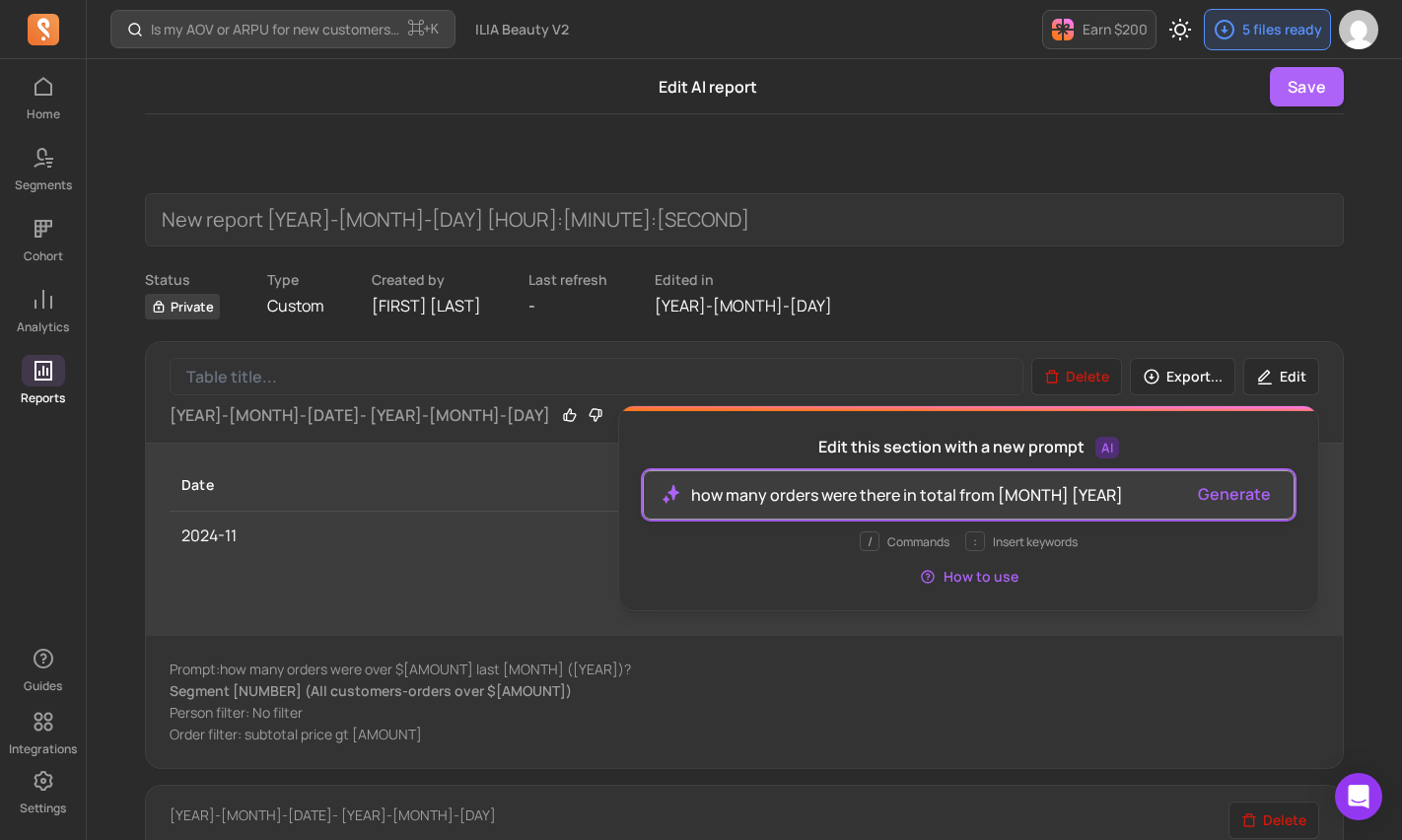 click on "how many orders were there in total from [MONTH] [YEAR]" at bounding box center [937, 495] 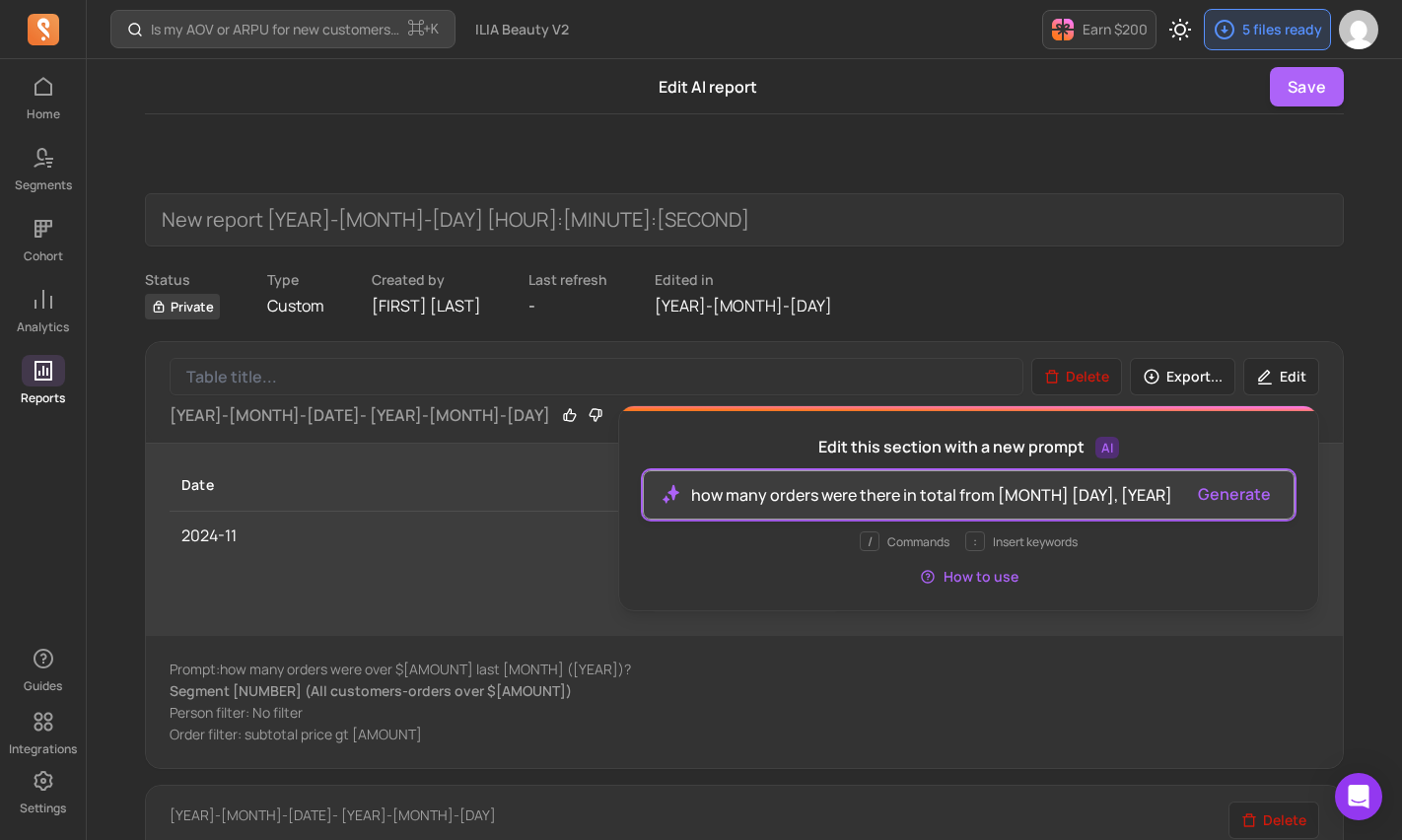 click on "how many orders were there in total from [MONTH] [DAY], [YEAR]" at bounding box center (937, 495) 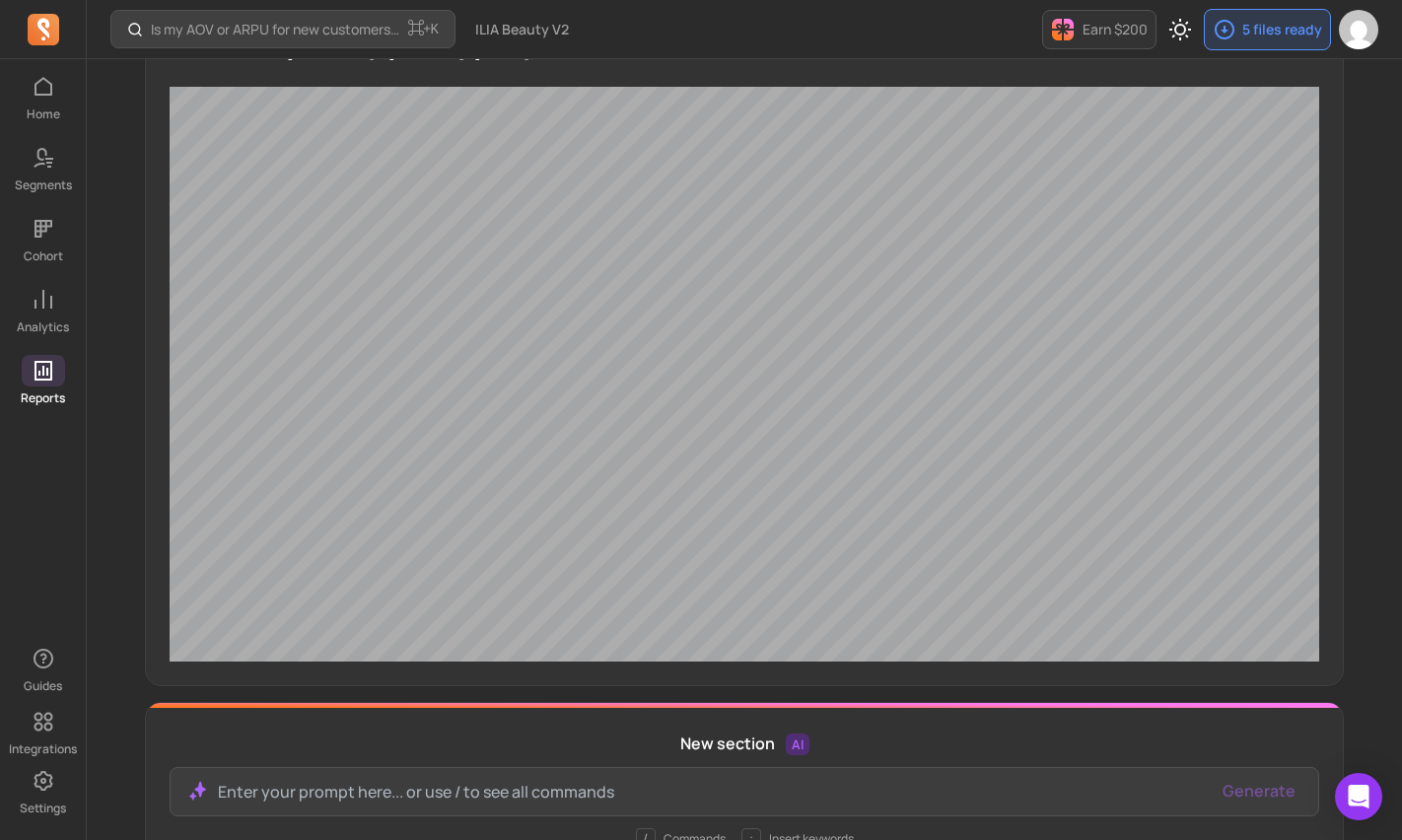 scroll, scrollTop: 0, scrollLeft: 0, axis: both 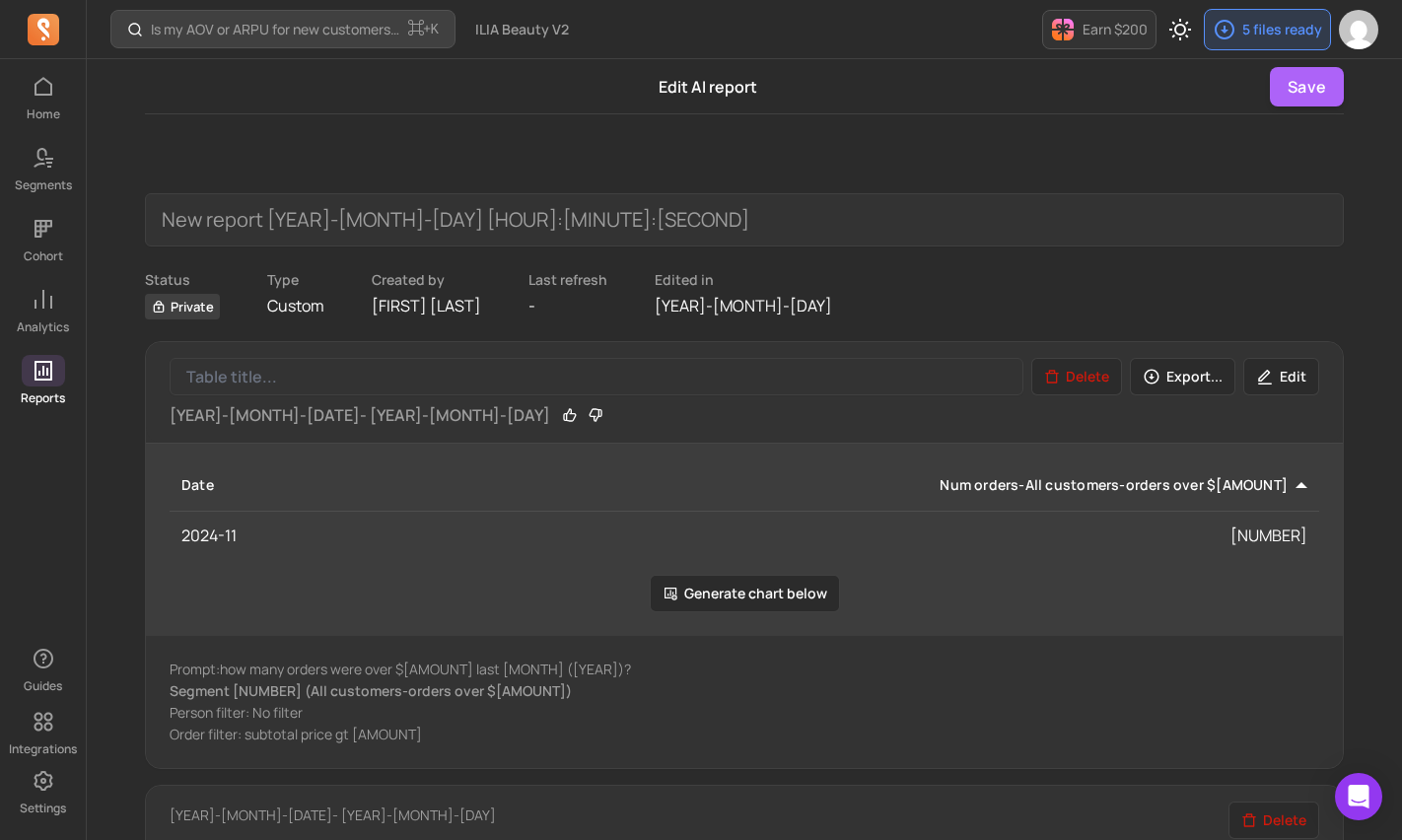click on "Num orders-All customers-orders over $[AMOUNT]" at bounding box center [841, 489] 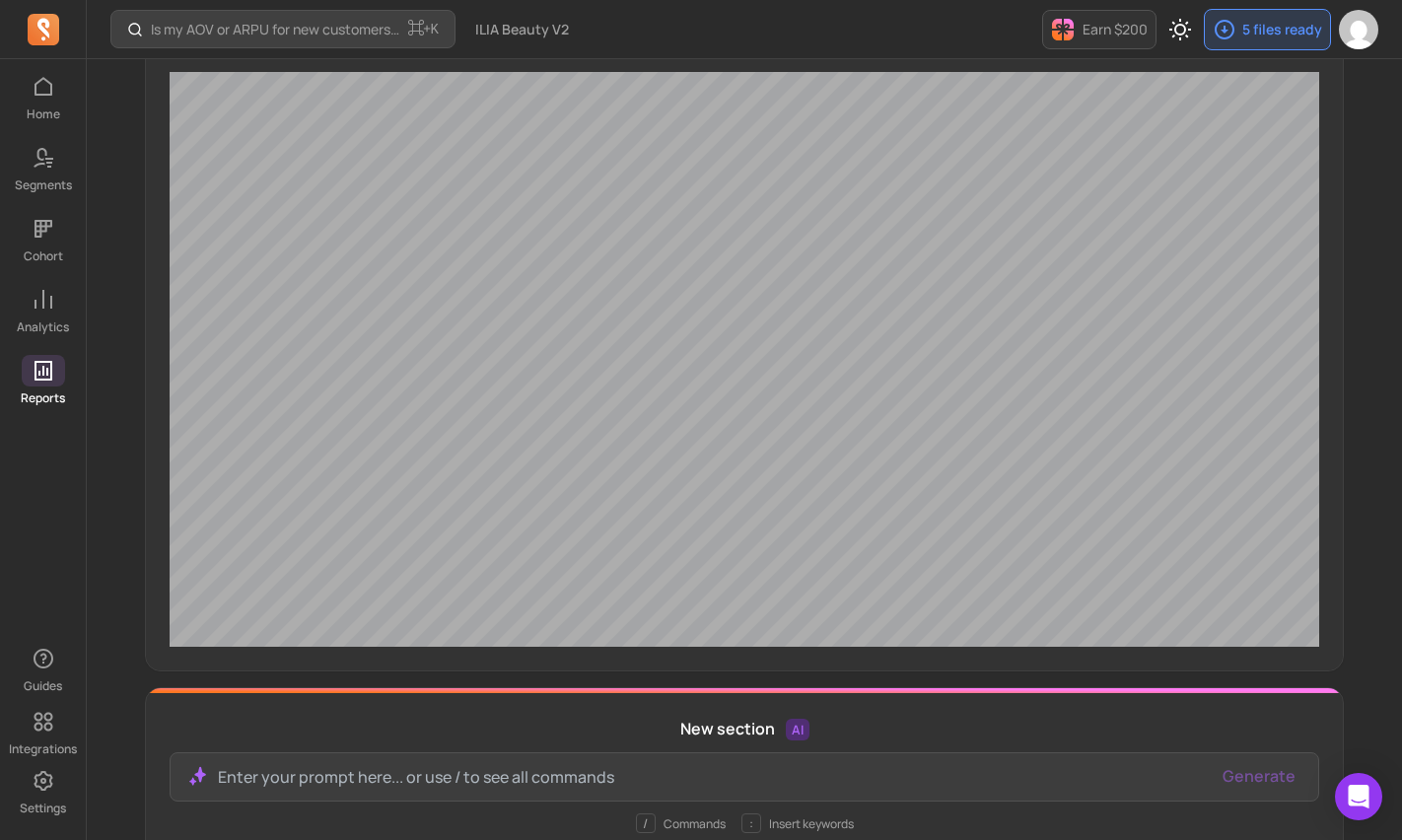 scroll, scrollTop: 1275, scrollLeft: 0, axis: vertical 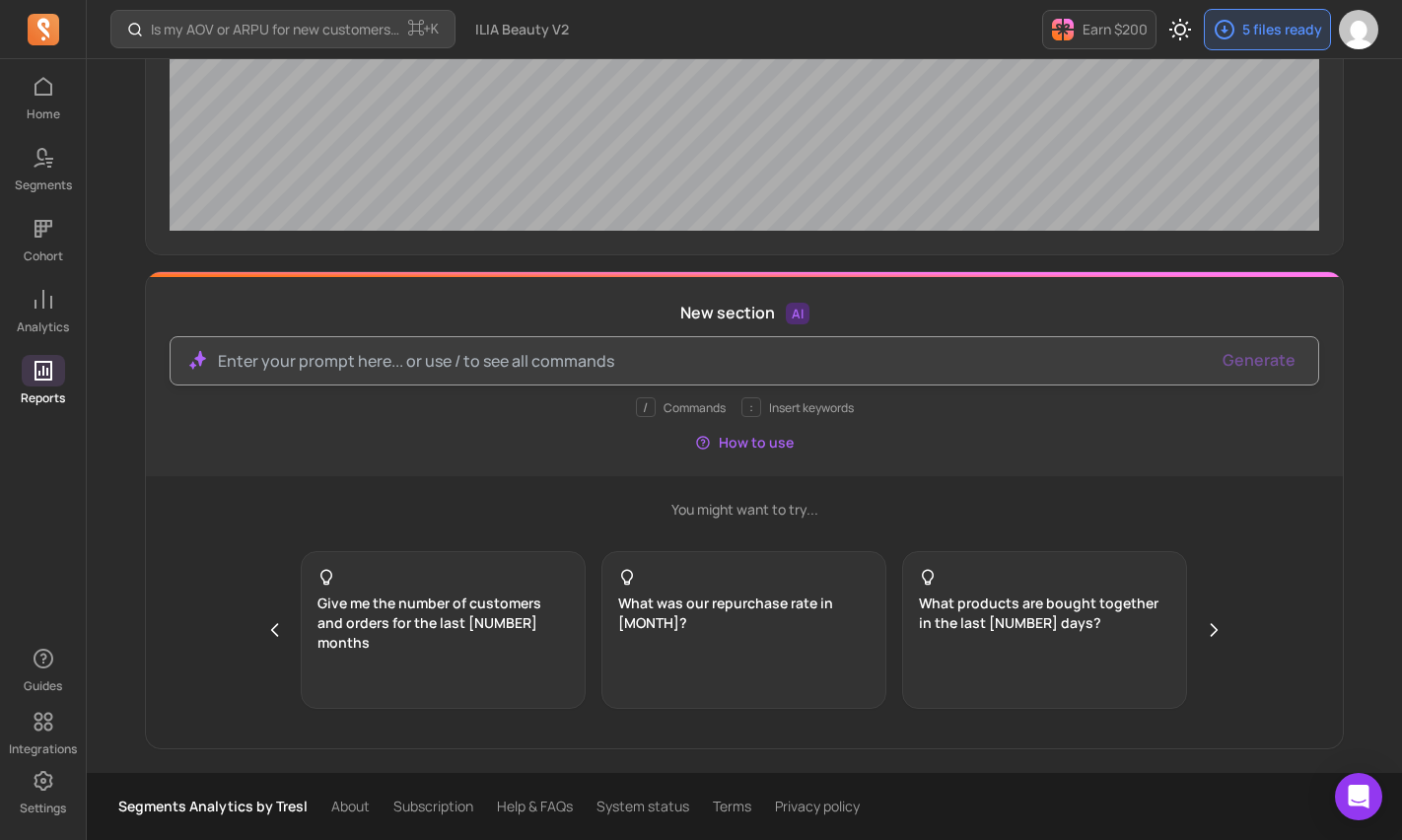 click at bounding box center [744, 361] 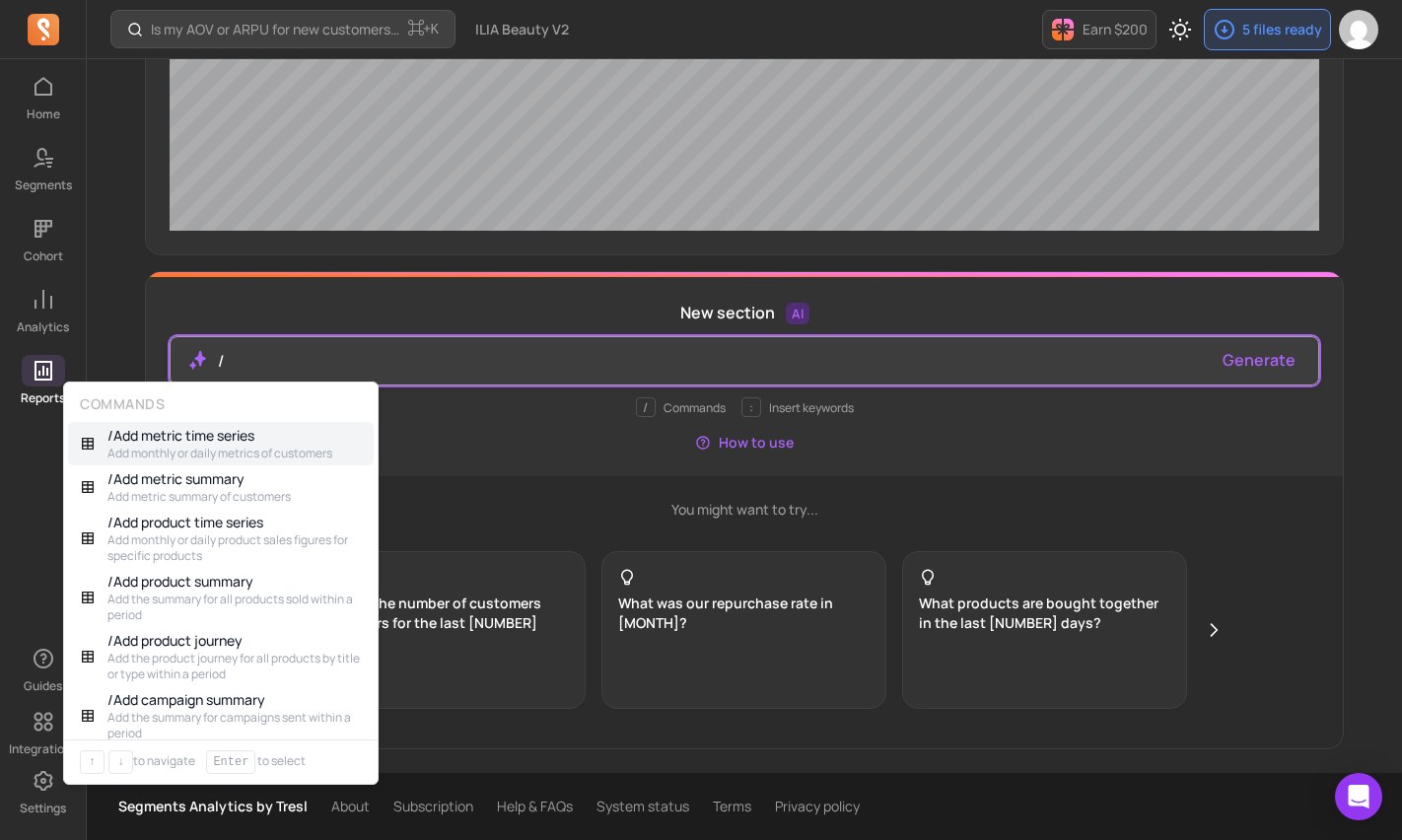 type 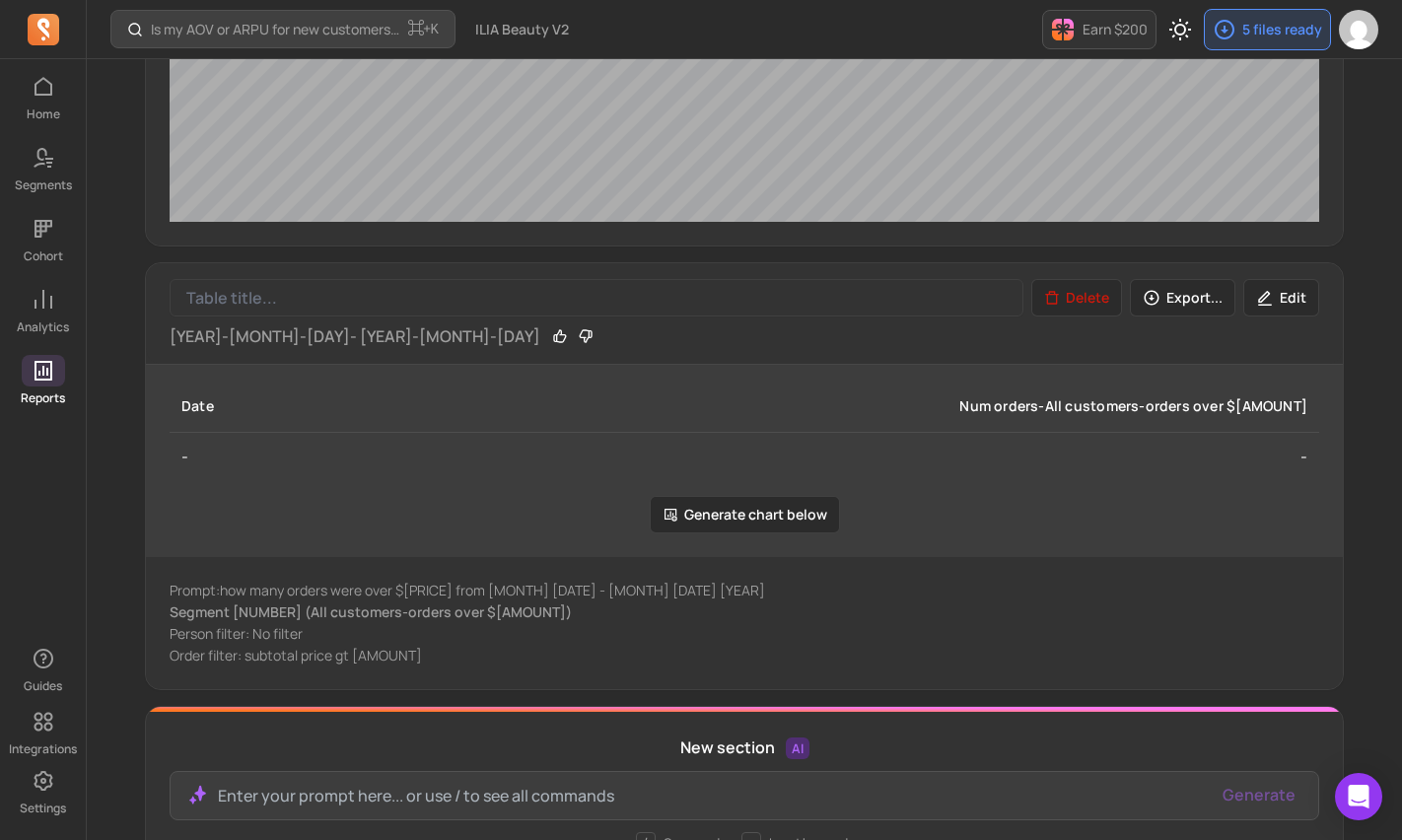 scroll, scrollTop: 1364, scrollLeft: 0, axis: vertical 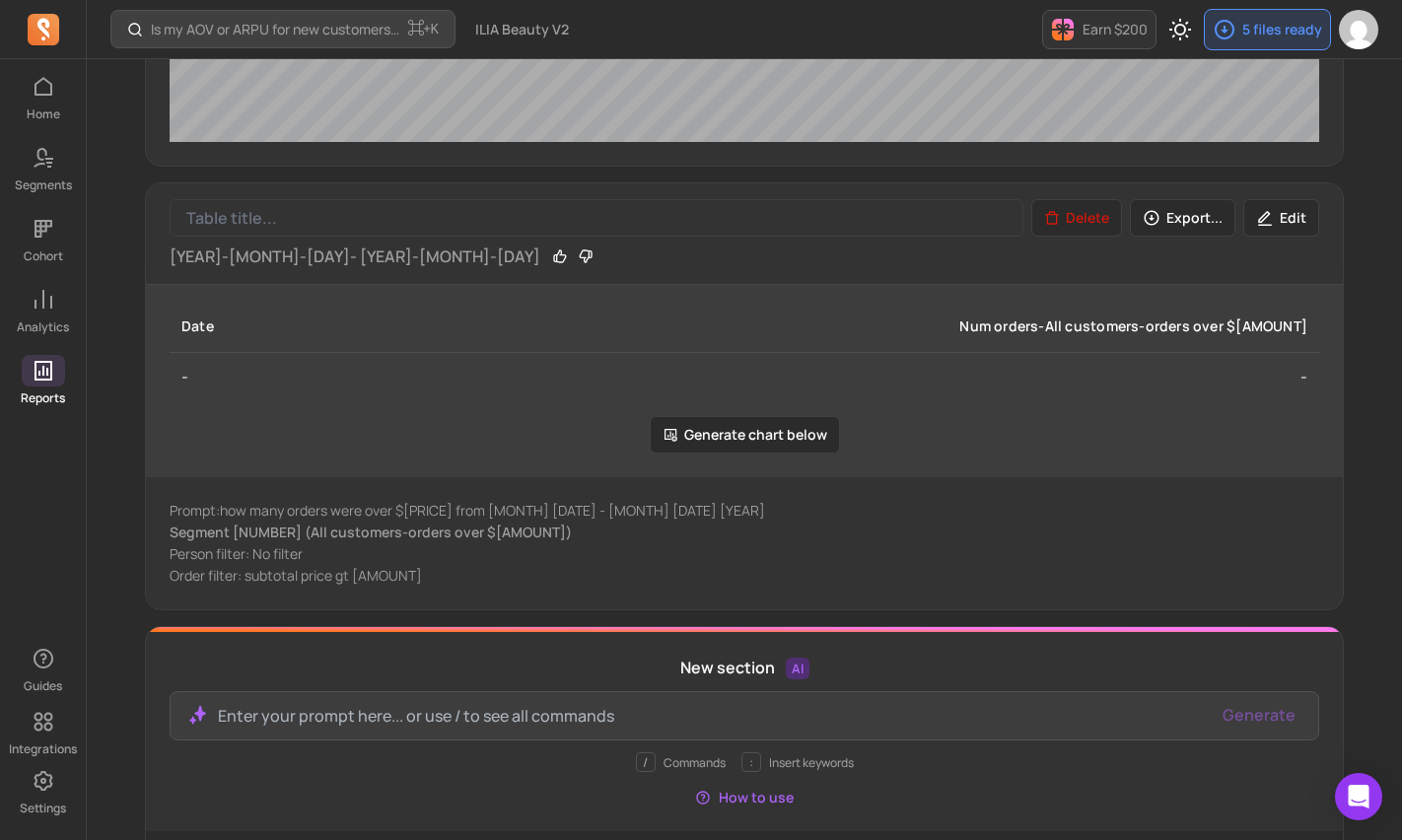 click on "Num orders-All customers-orders over $[AMOUNT]" at bounding box center [819, 326] 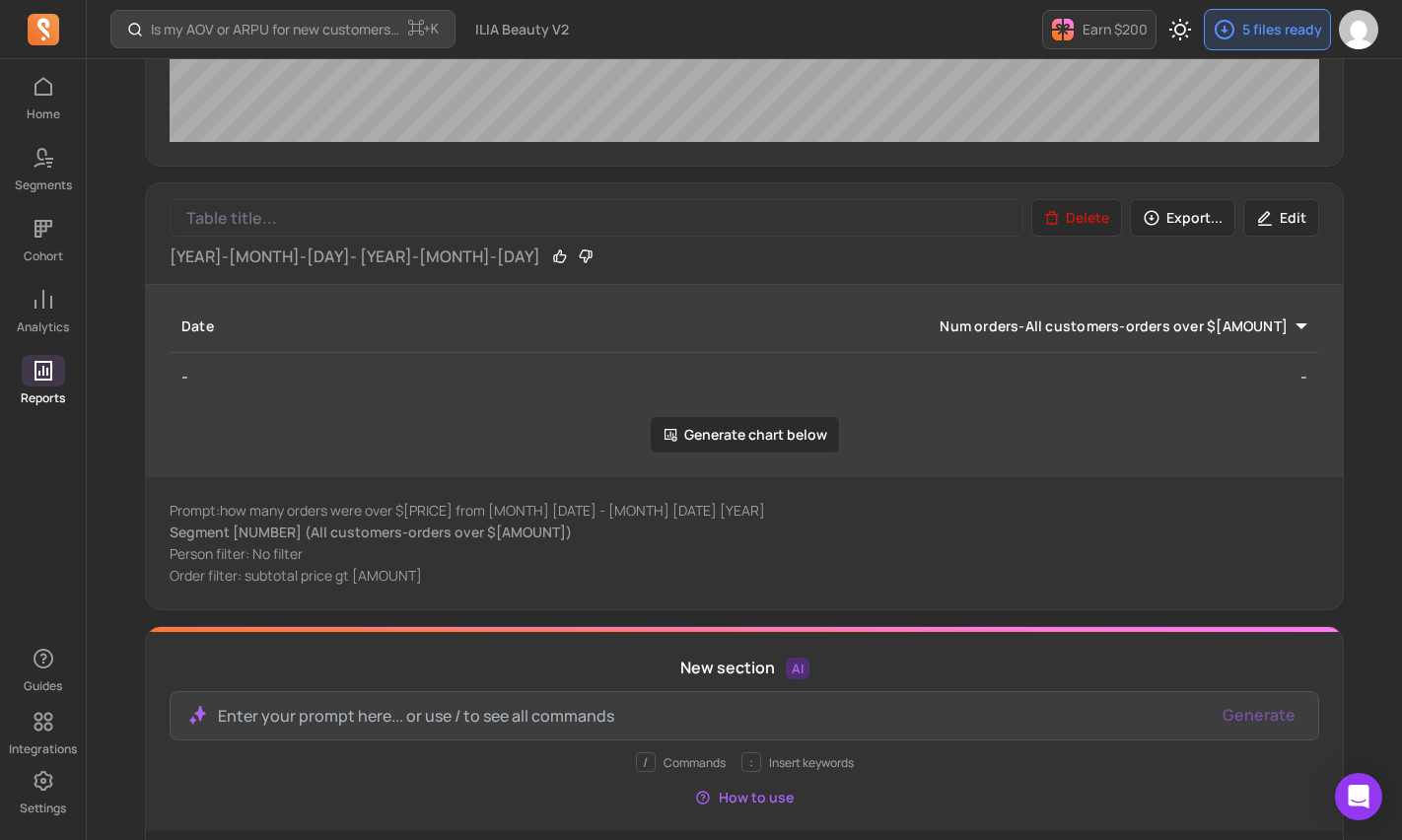 click on "Delete" at bounding box center (1077, 218) 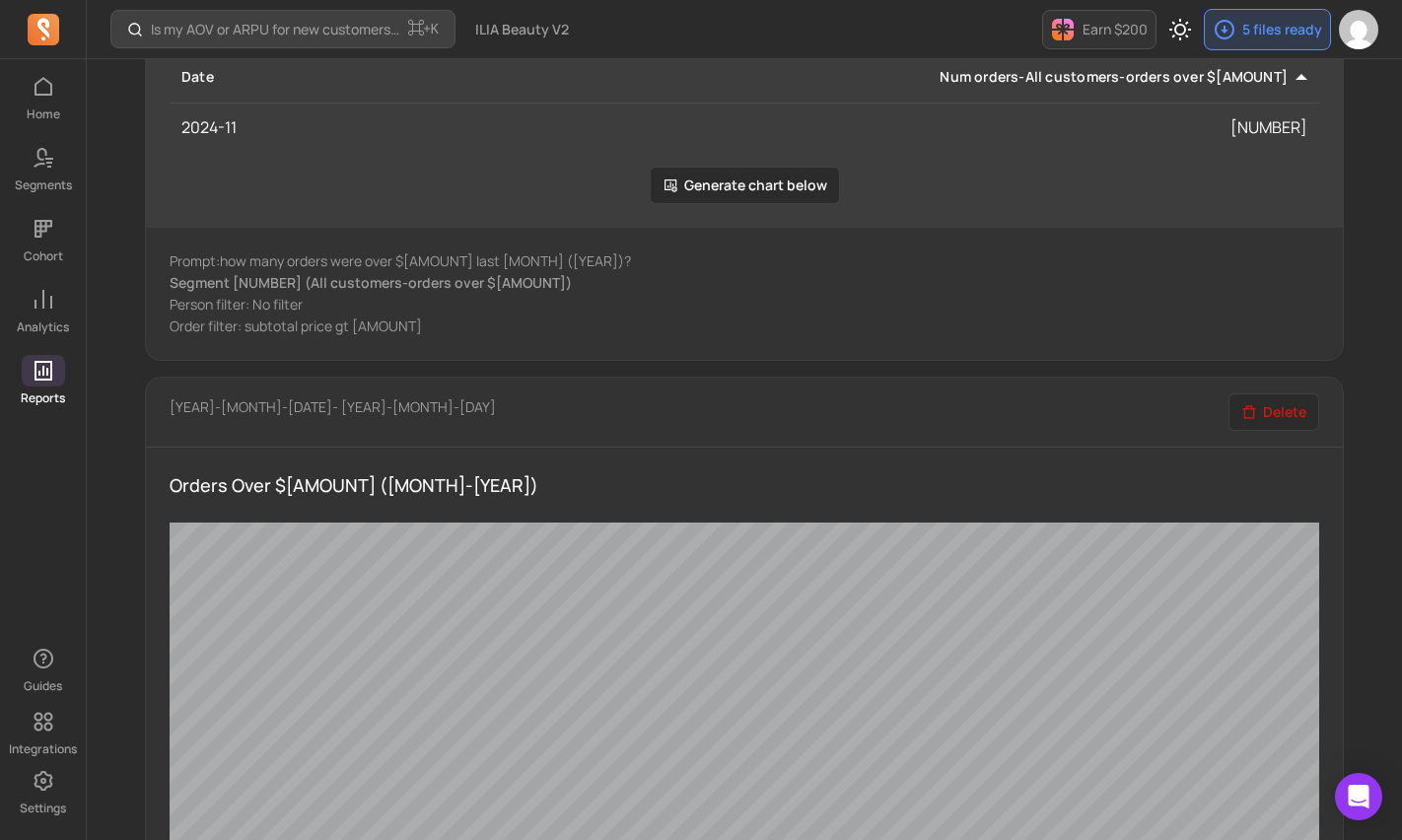 scroll, scrollTop: 363, scrollLeft: 0, axis: vertical 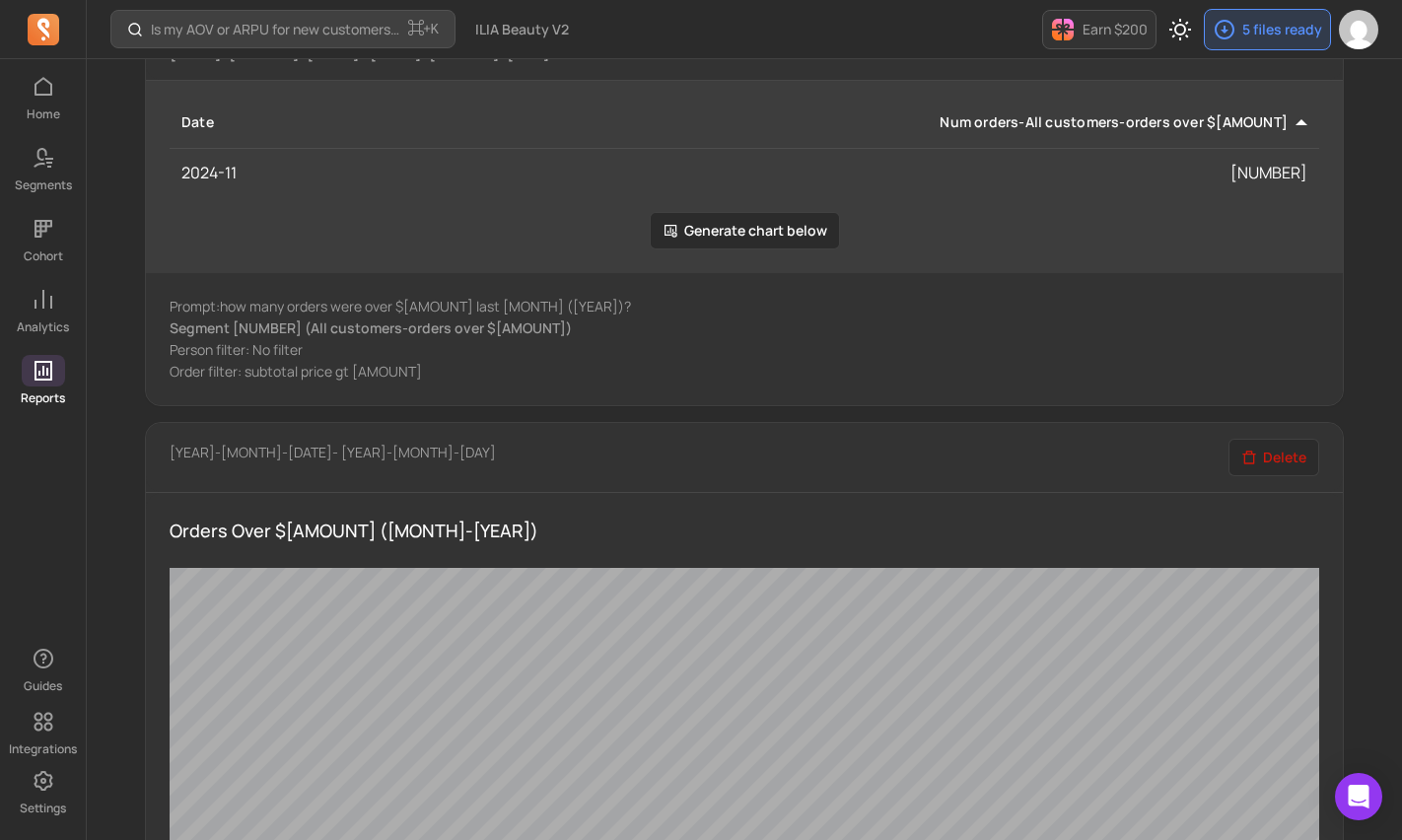 click on "Delete" at bounding box center [1274, 457] 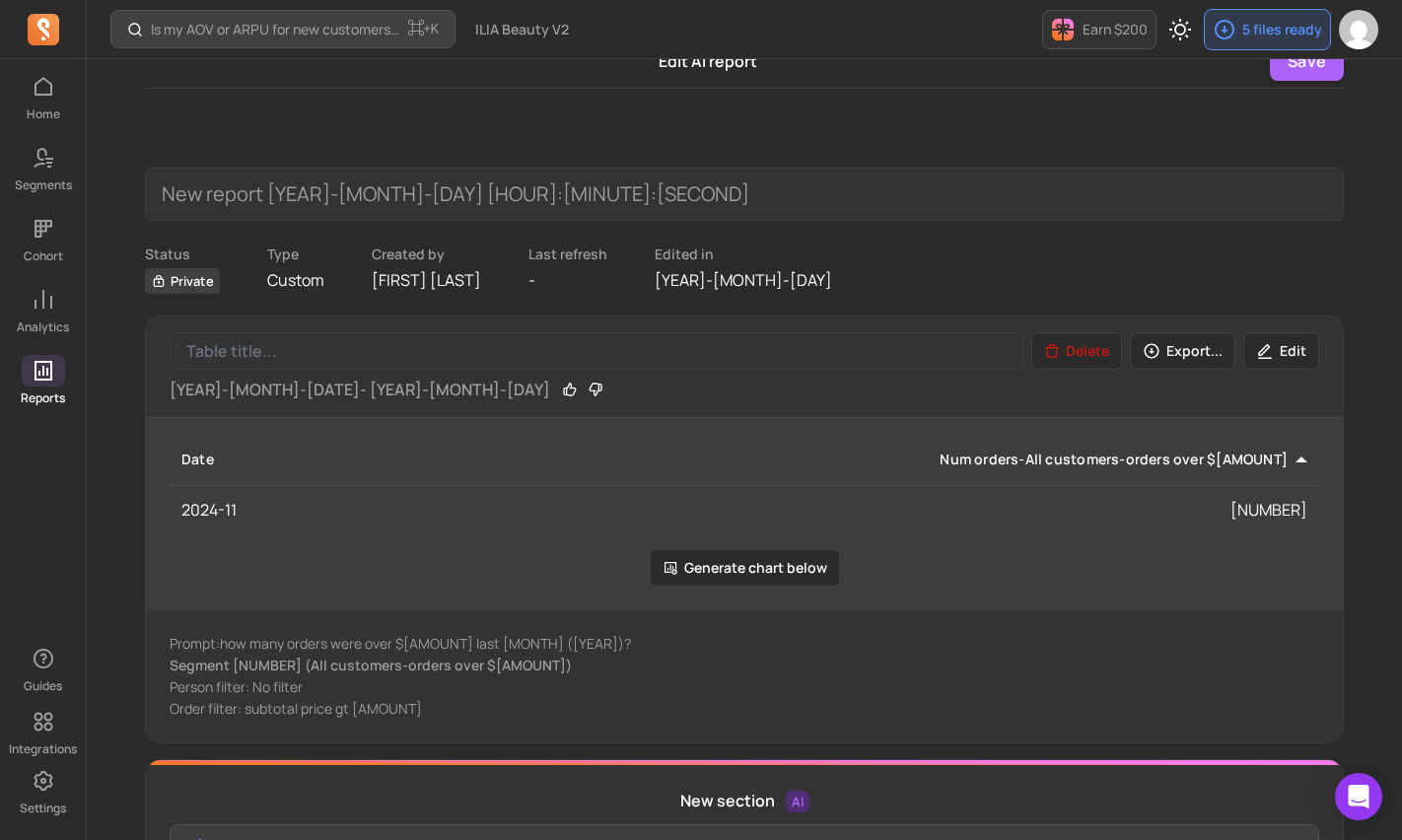 scroll, scrollTop: 0, scrollLeft: 0, axis: both 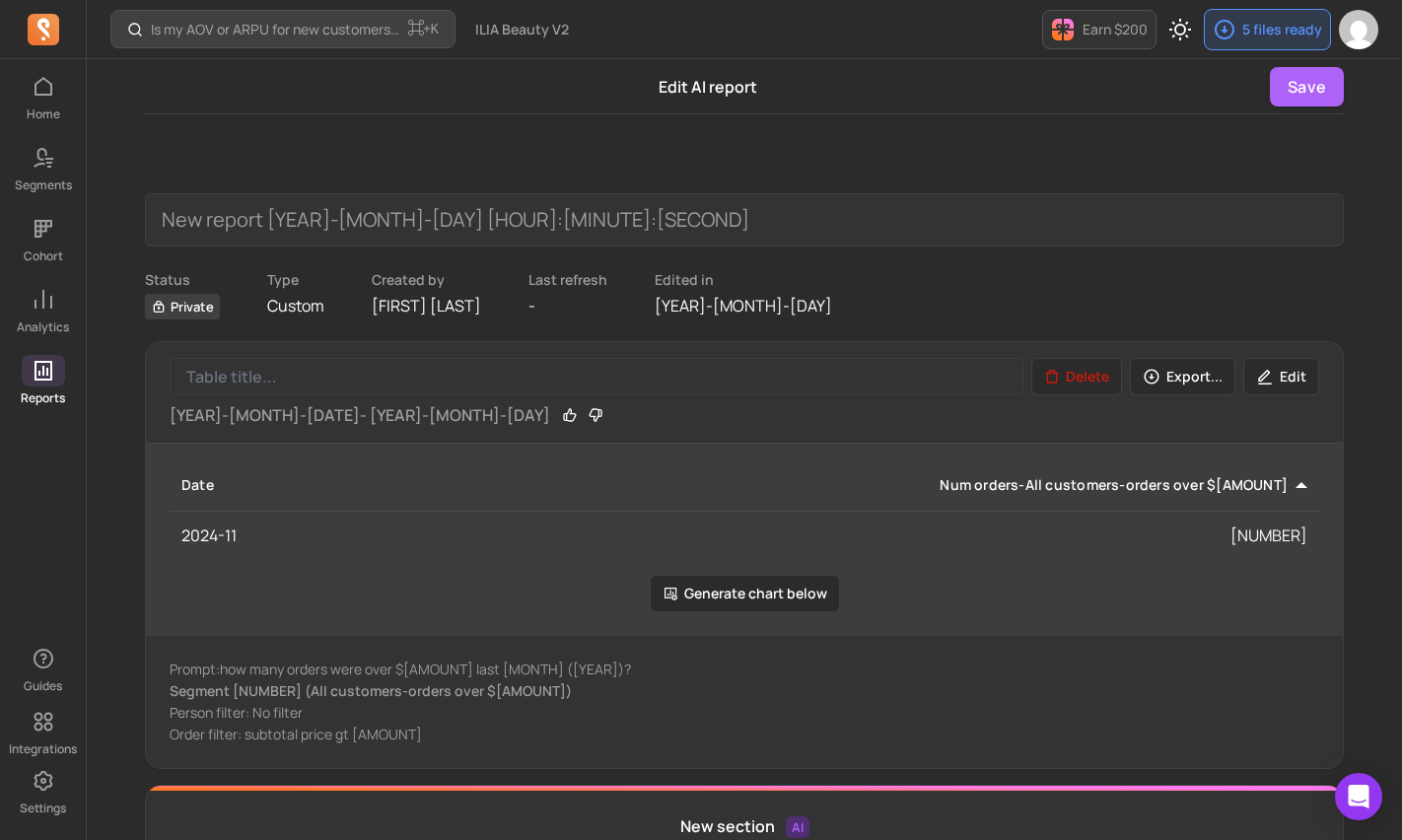 click on "Delete" at bounding box center [1077, 377] 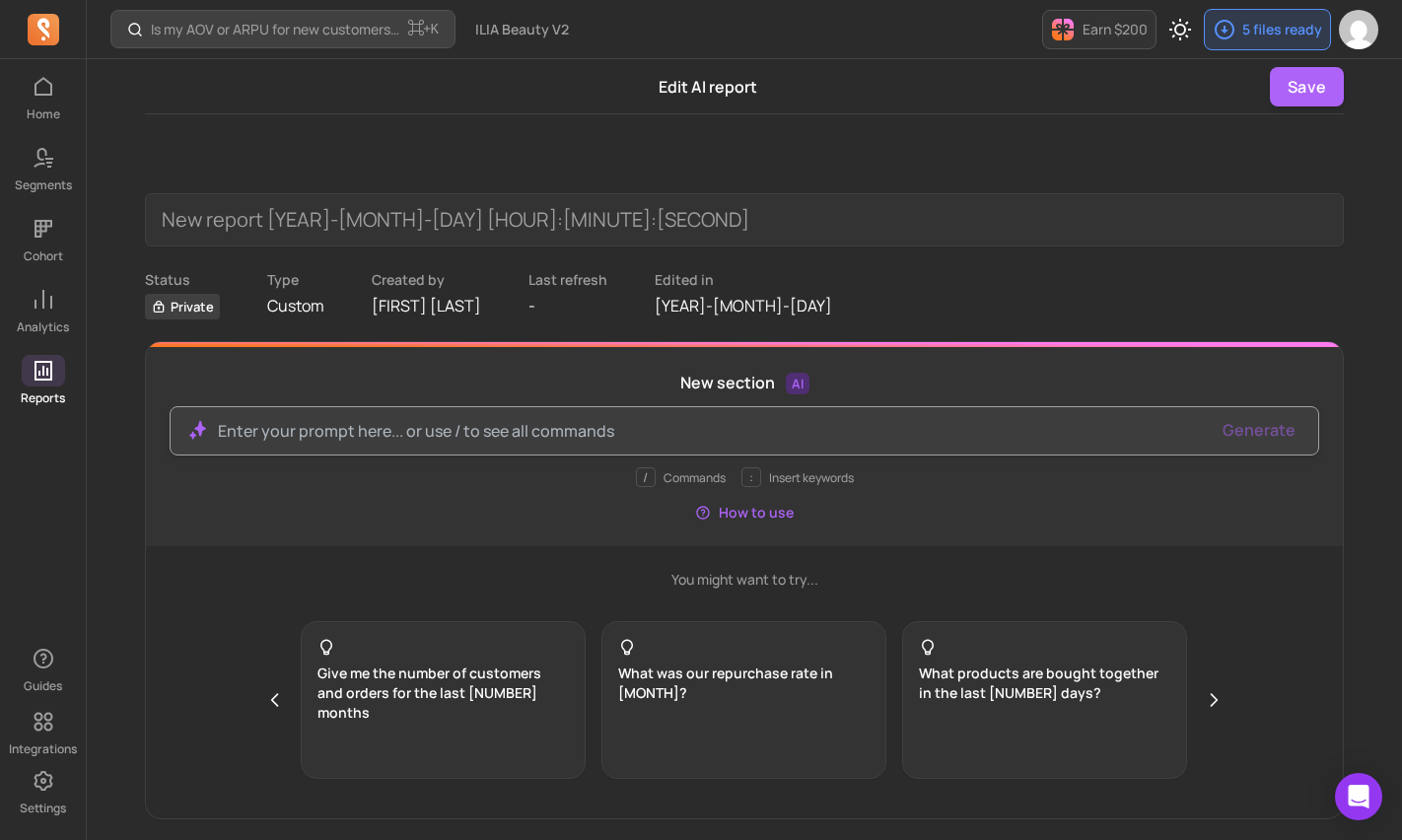 scroll, scrollTop: 1, scrollLeft: 0, axis: vertical 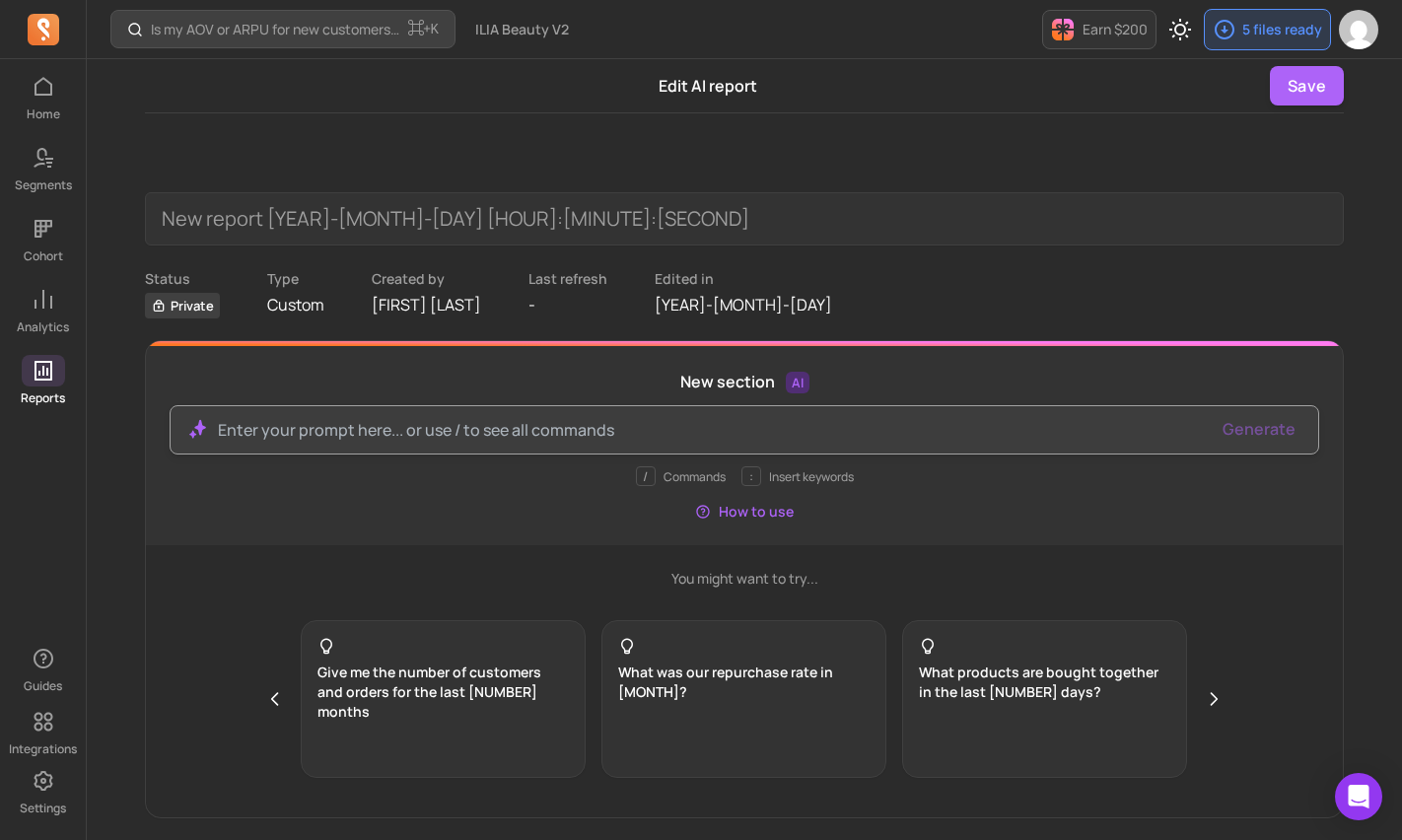 click at bounding box center [713, 430] 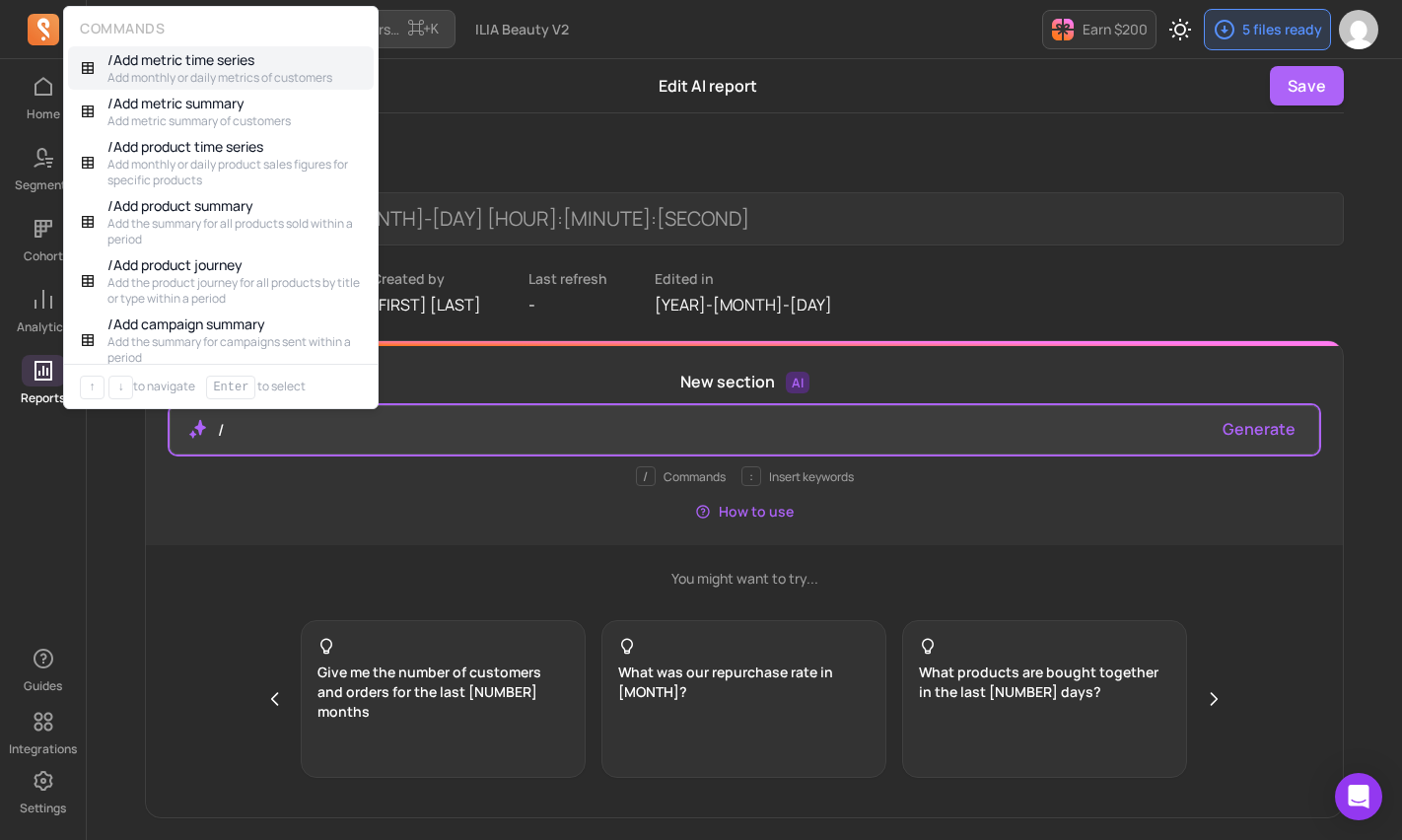 type 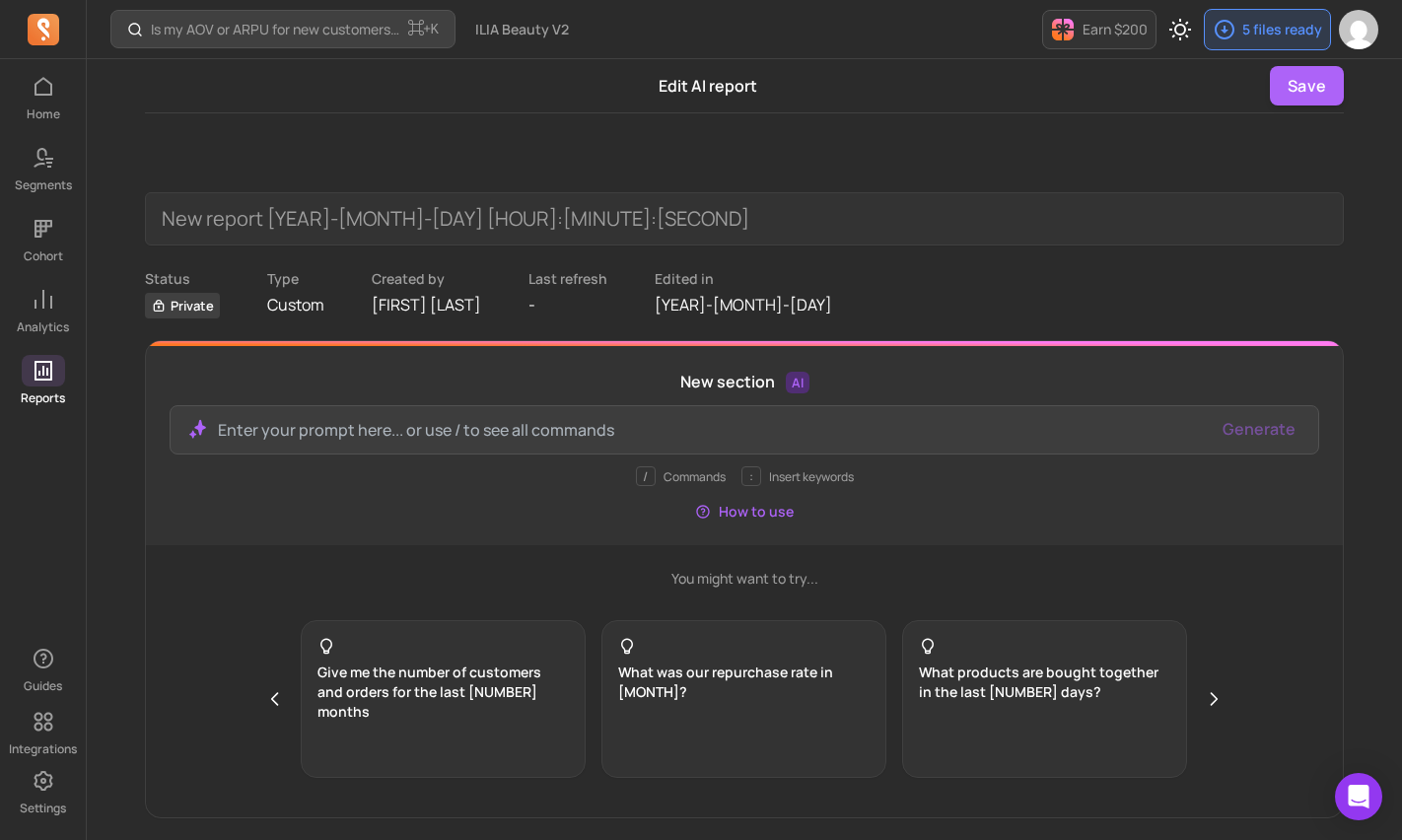 click on "How to use" at bounding box center [744, 512] 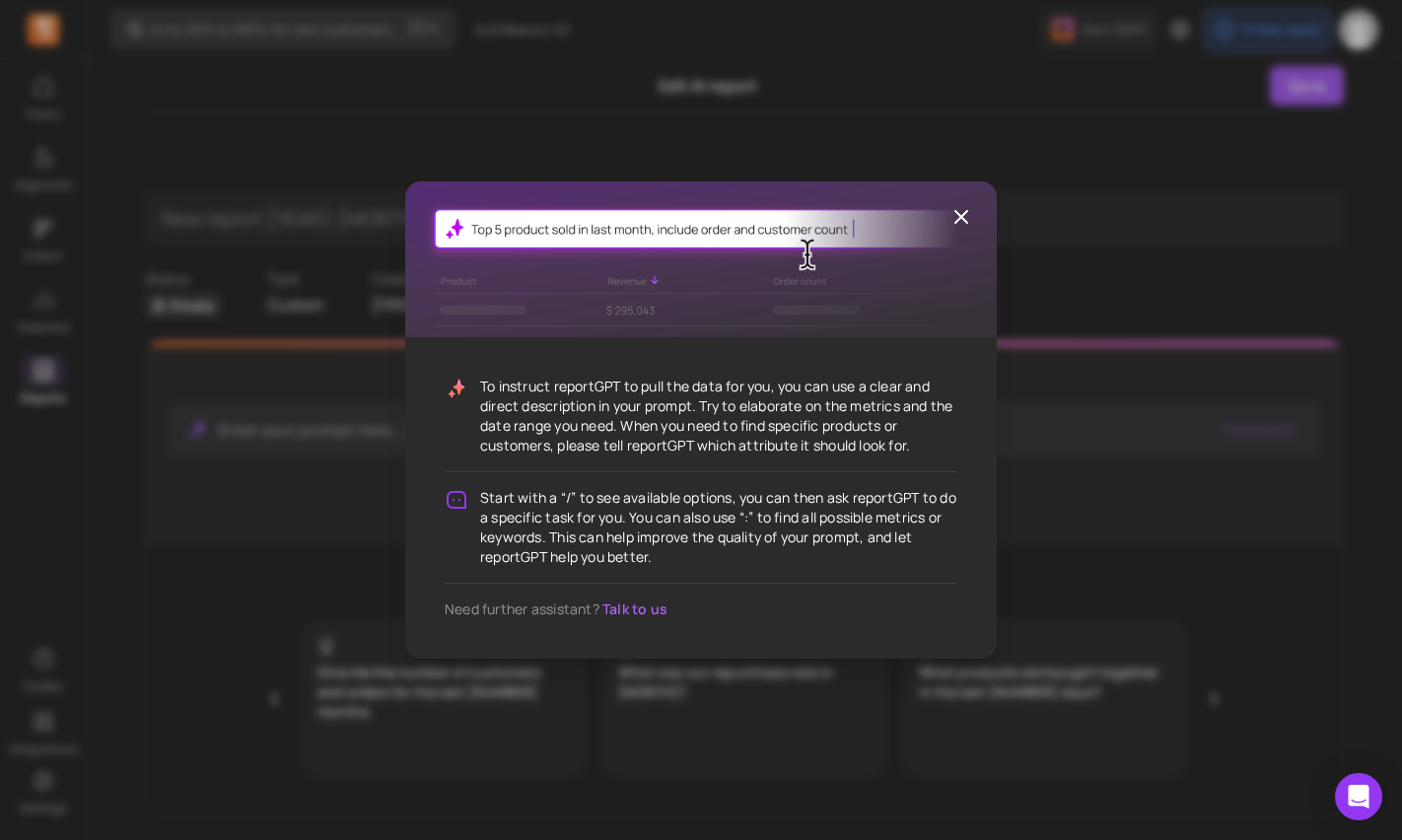 click 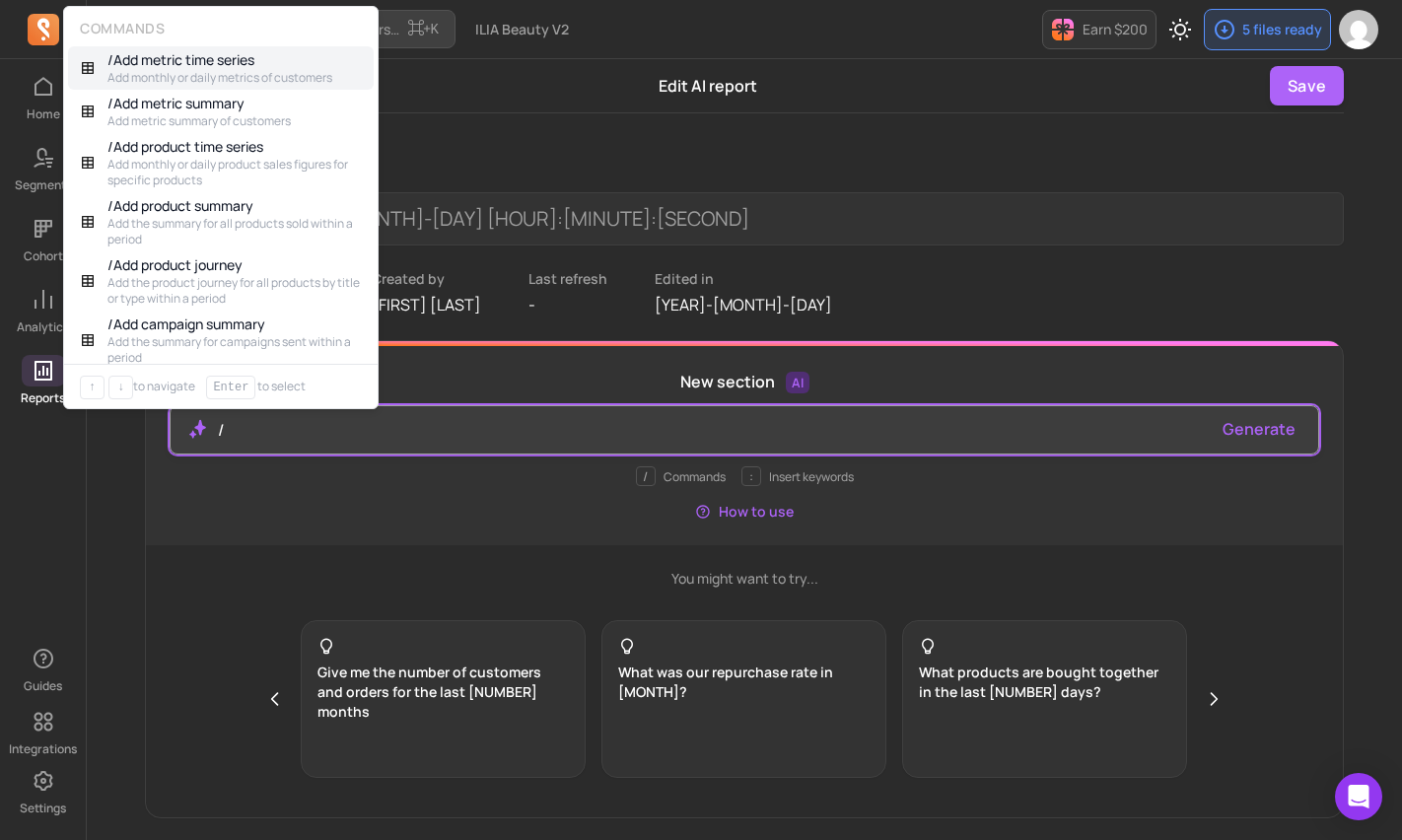 click on "/" at bounding box center [713, 430] 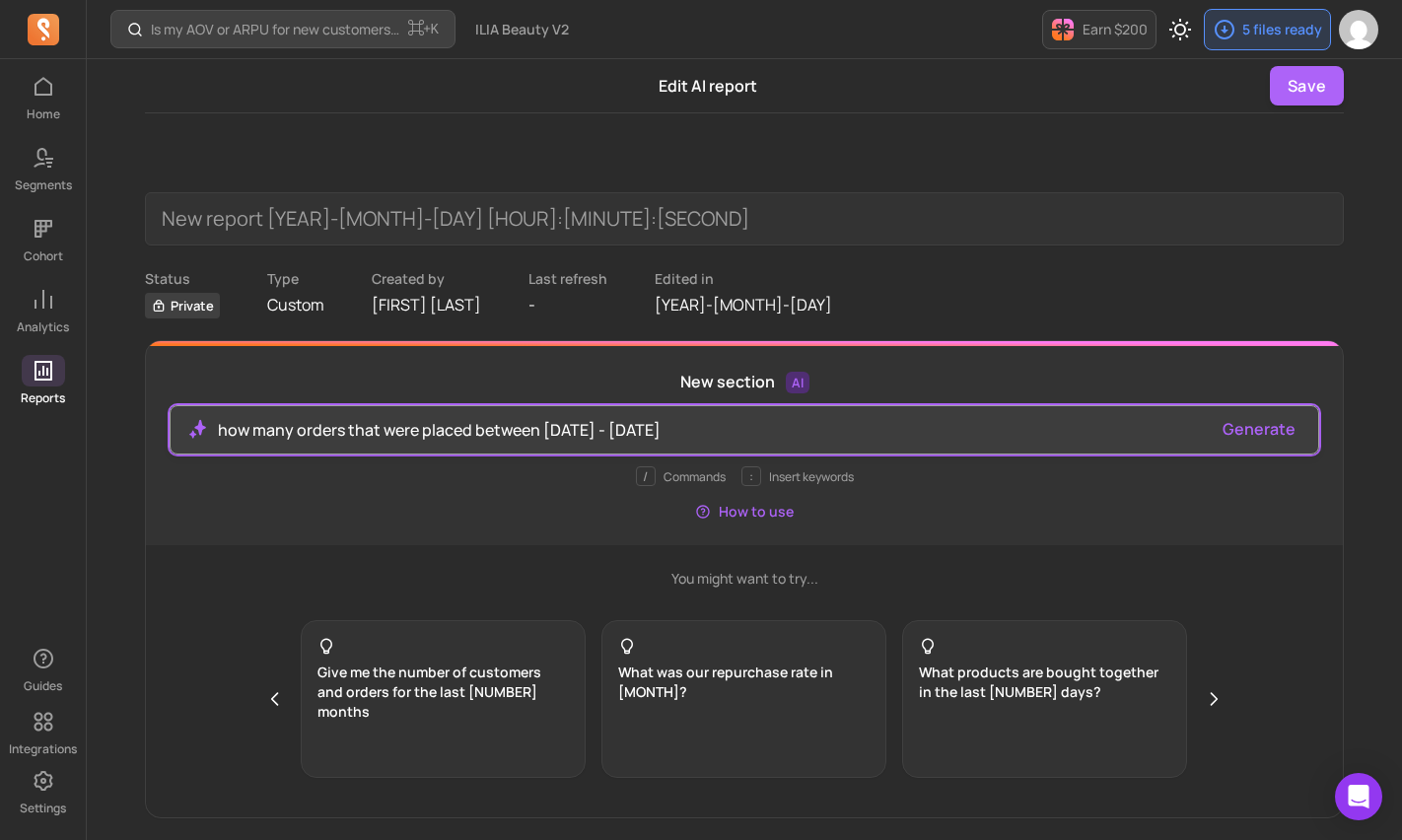 click on "how many orders that were placed between [DATE] - [DATE]" at bounding box center (713, 430) 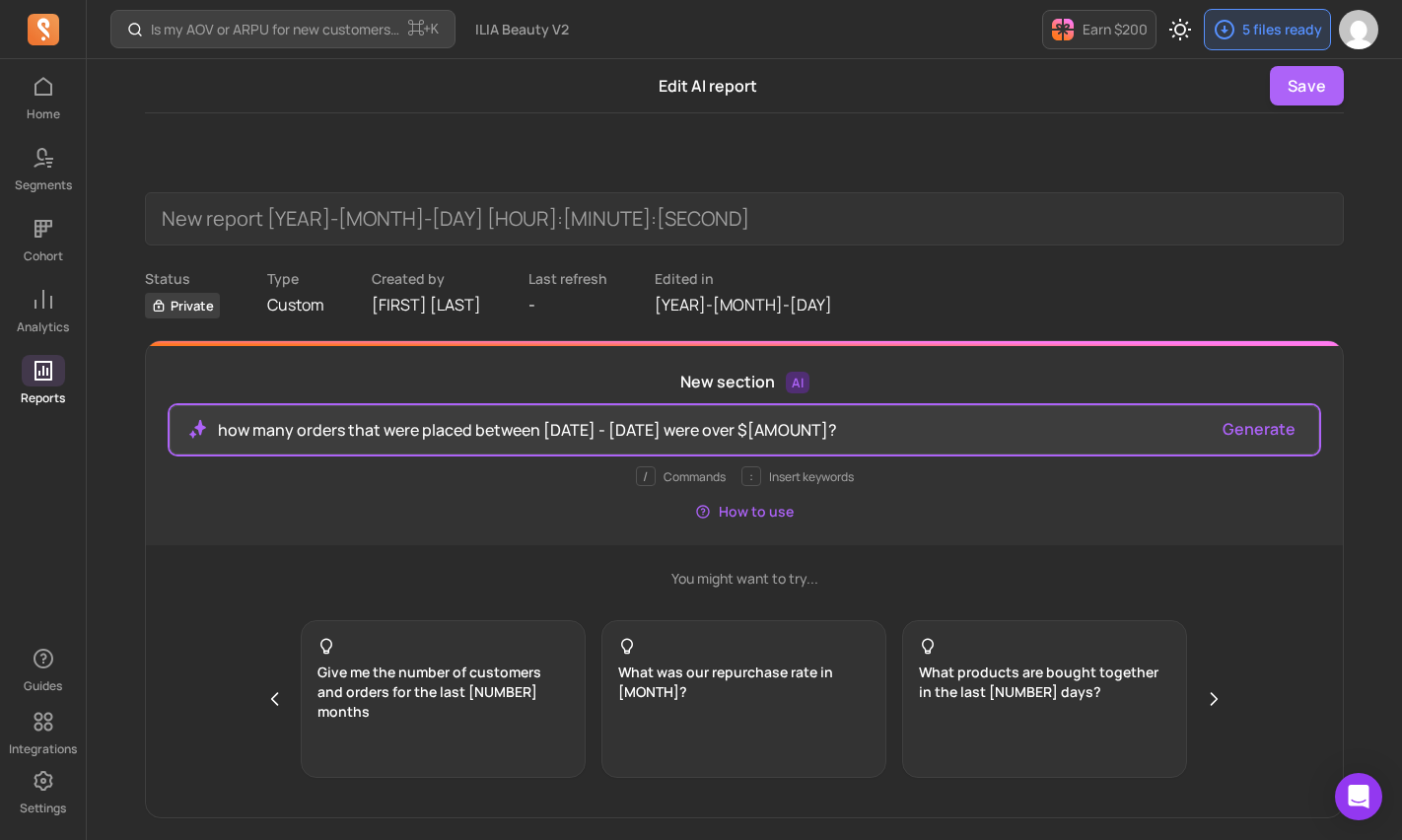 click on "Generate" at bounding box center (1259, 429) 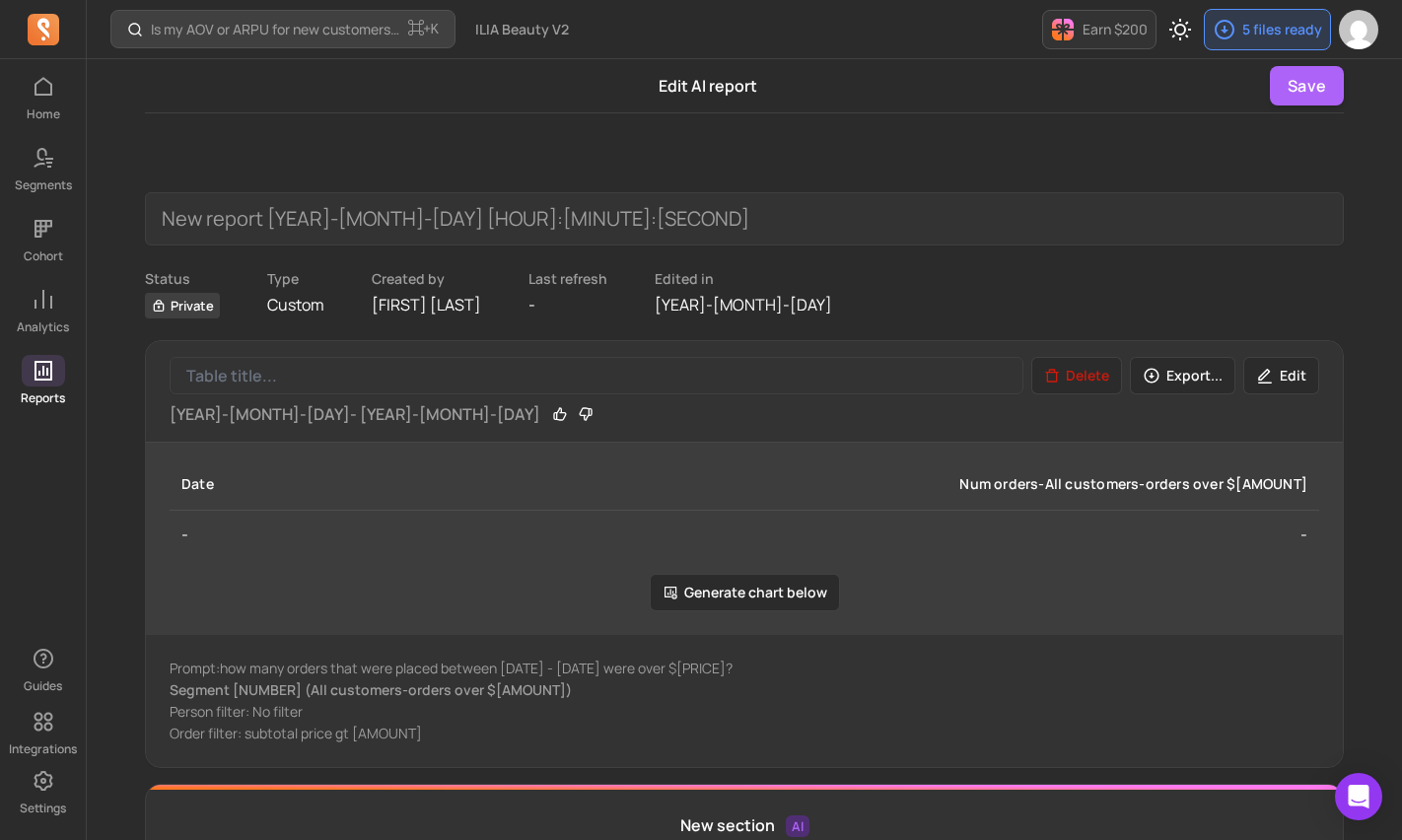click on "Generate chart below" at bounding box center [744, 593] 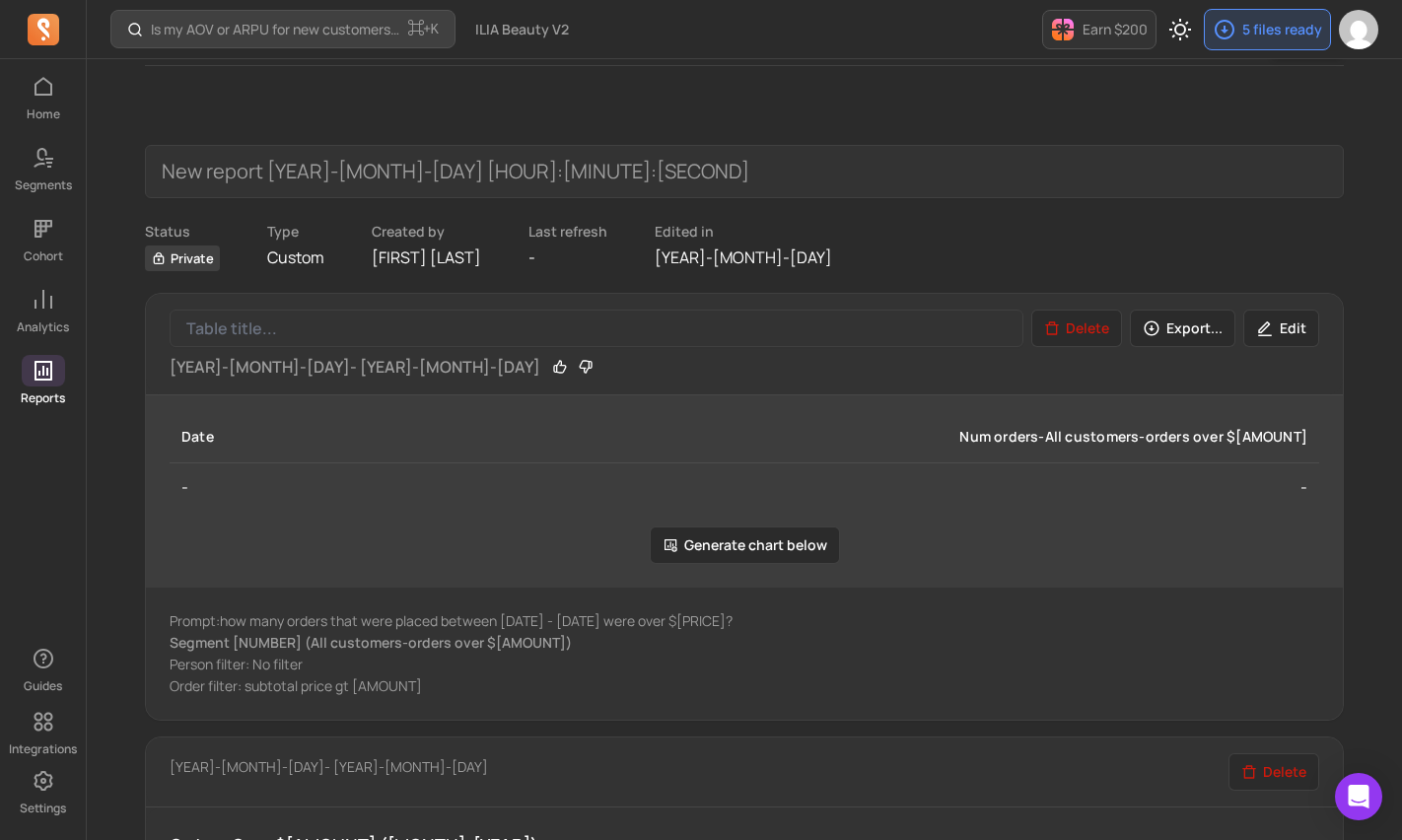 scroll, scrollTop: 0, scrollLeft: 0, axis: both 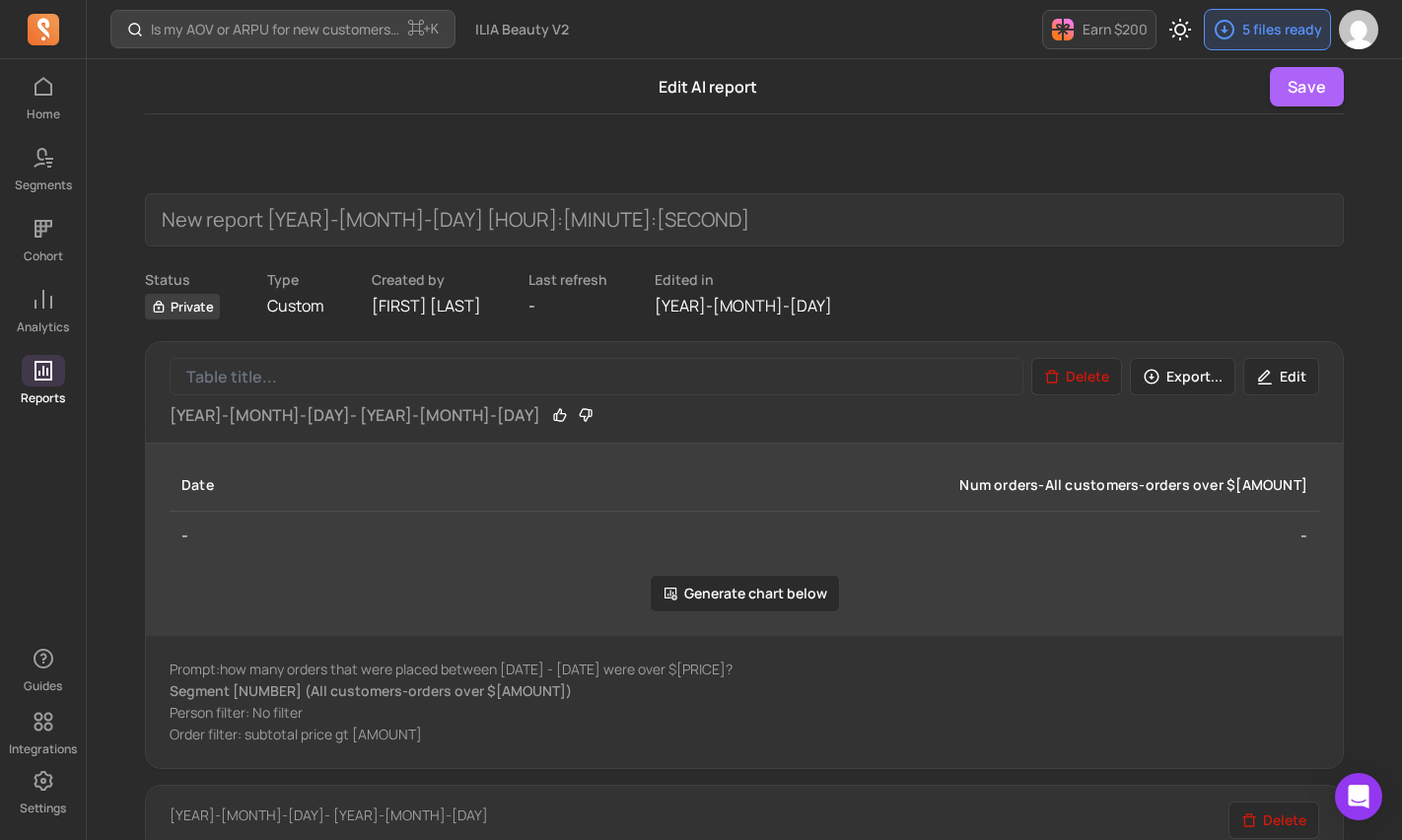 click on "Num orders-All customers-orders over $[AMOUNT]" at bounding box center (819, 485) 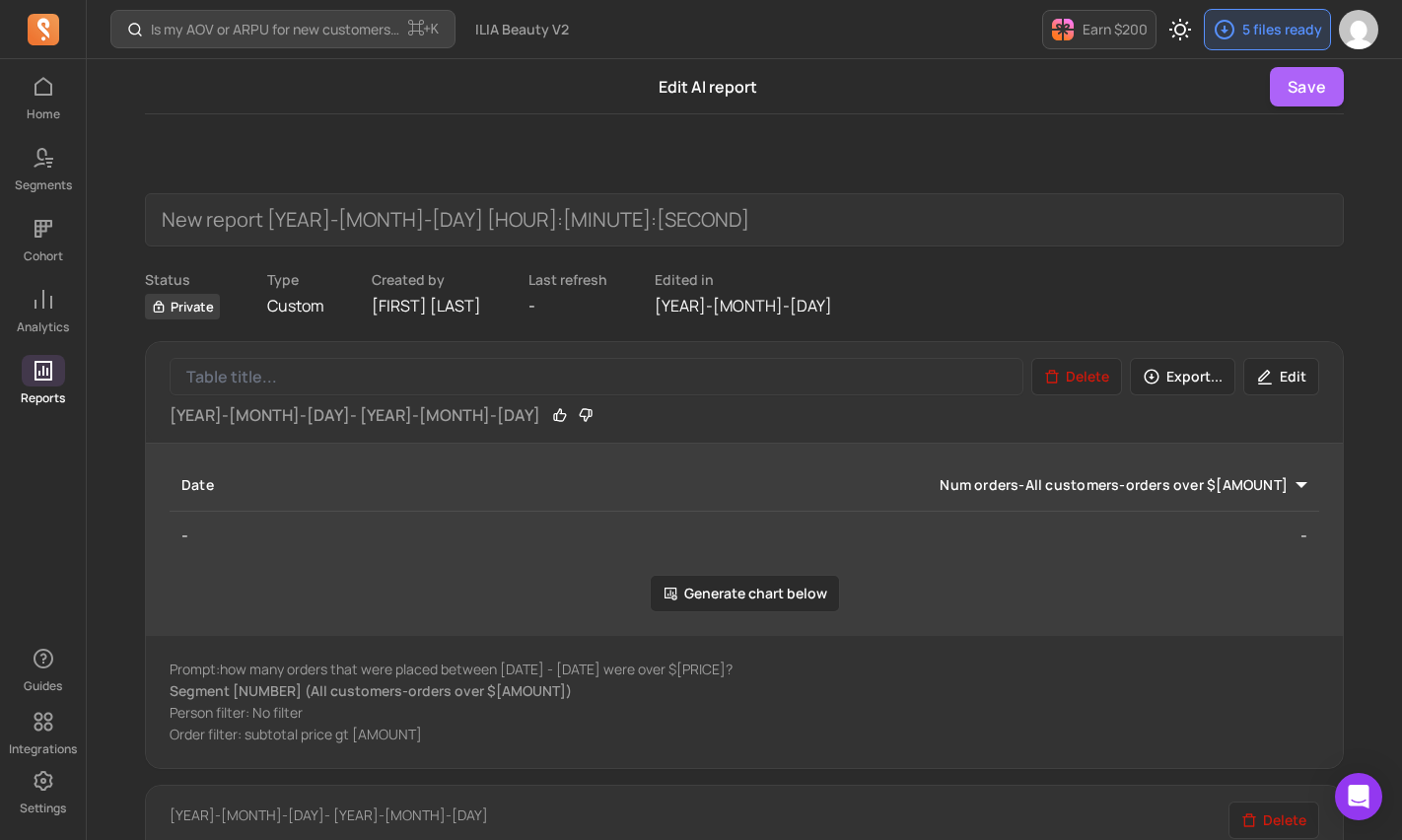 click on "Edit" at bounding box center [1281, 377] 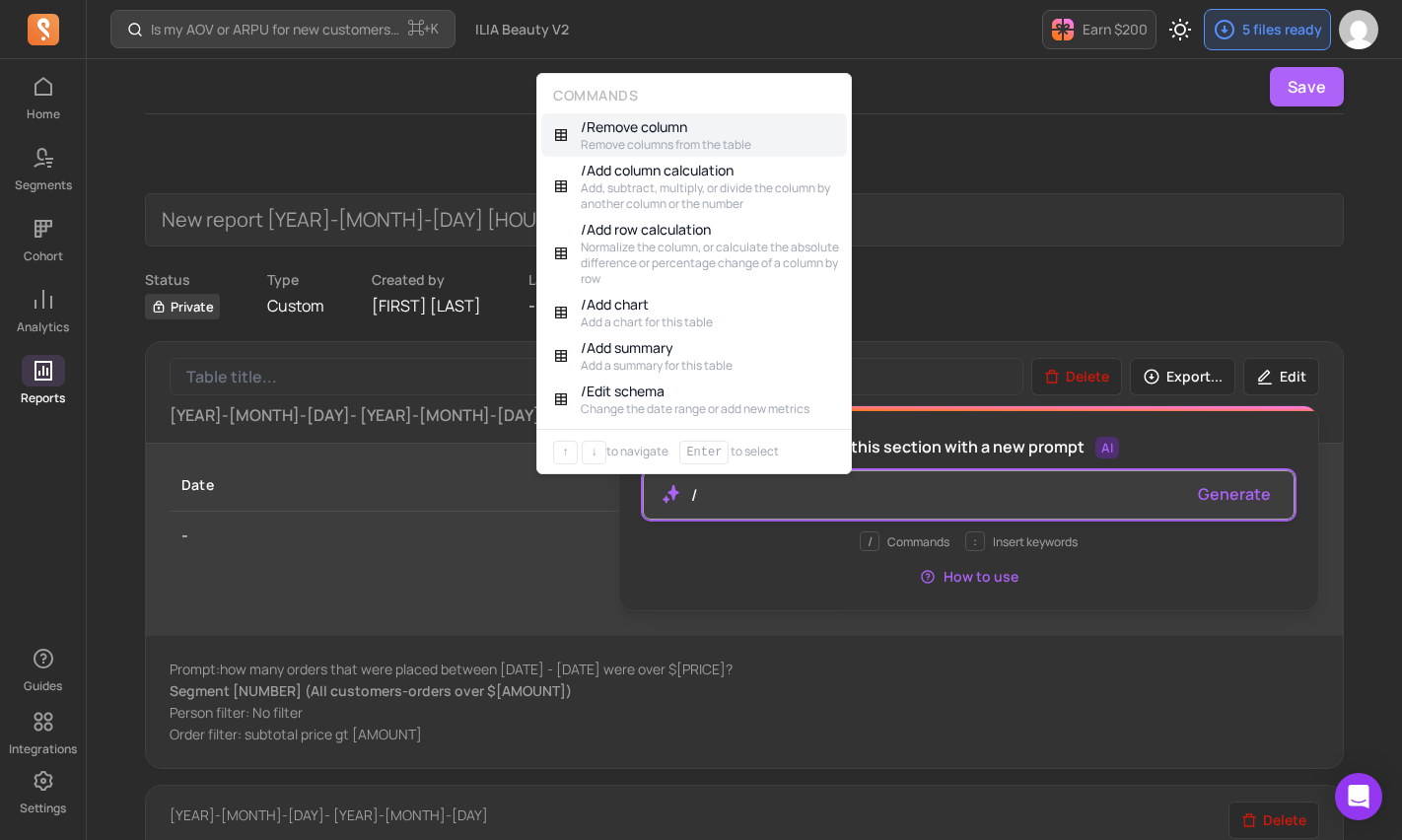 click on "/" at bounding box center (937, 495) 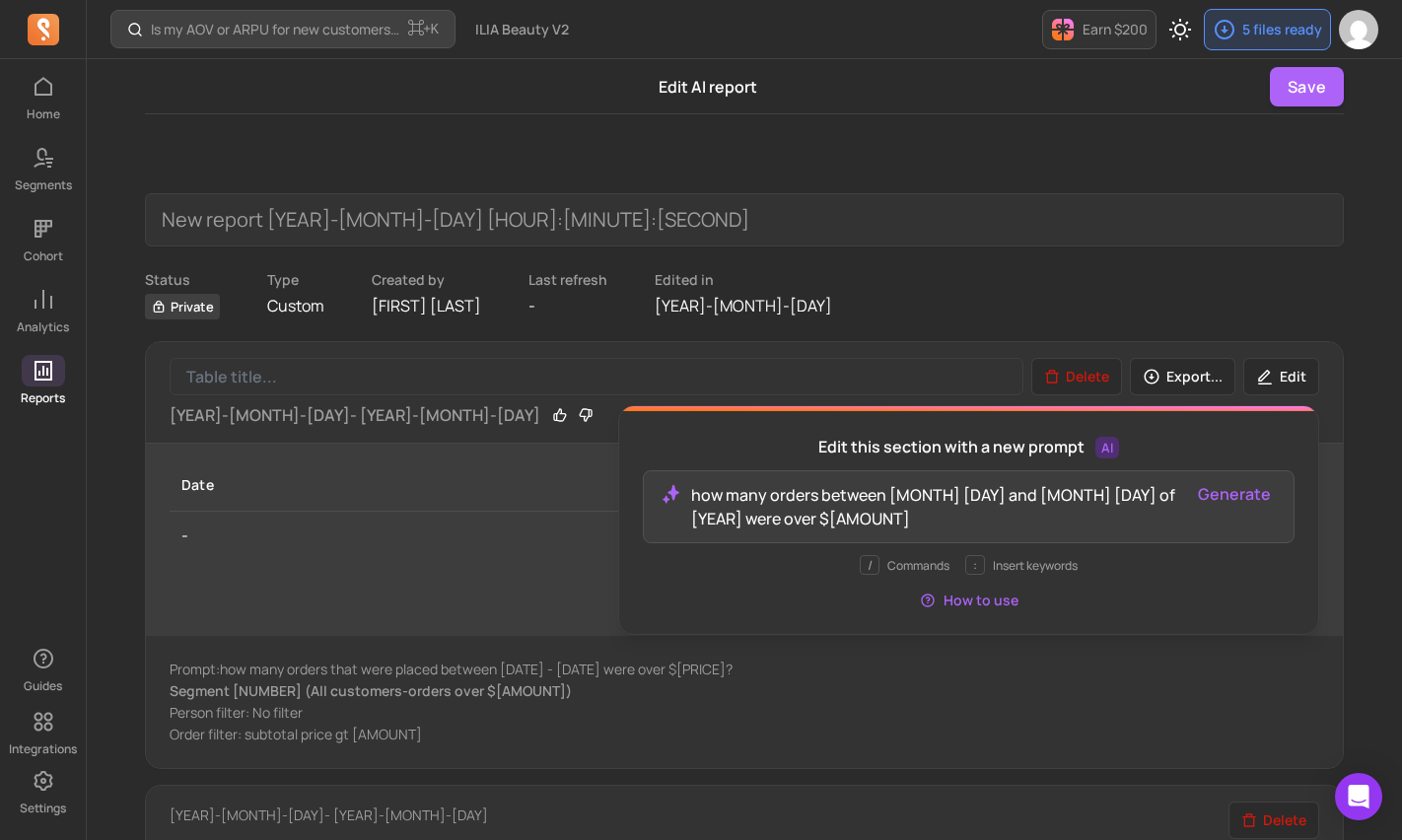 click on "Generate" at bounding box center [1234, 494] 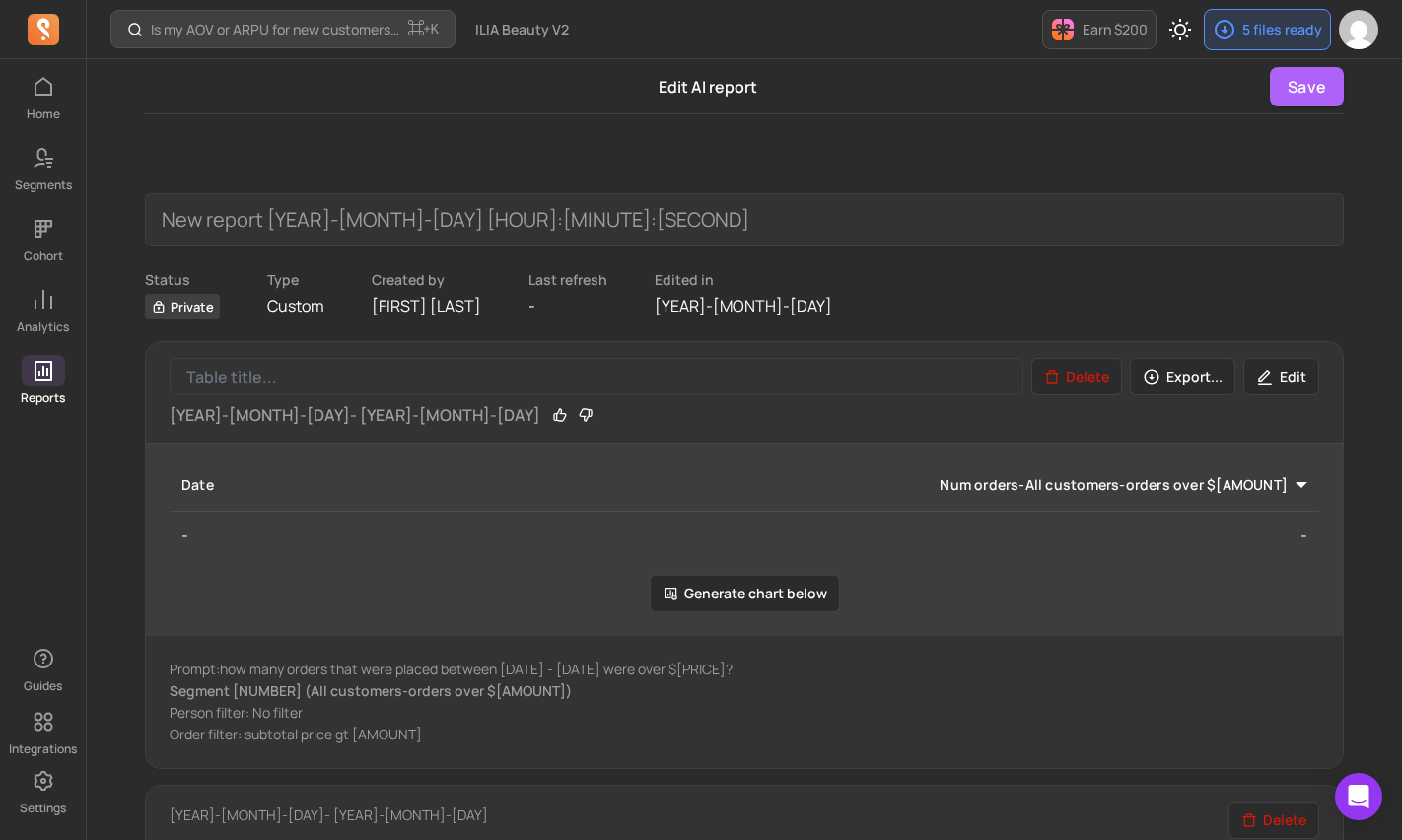 click 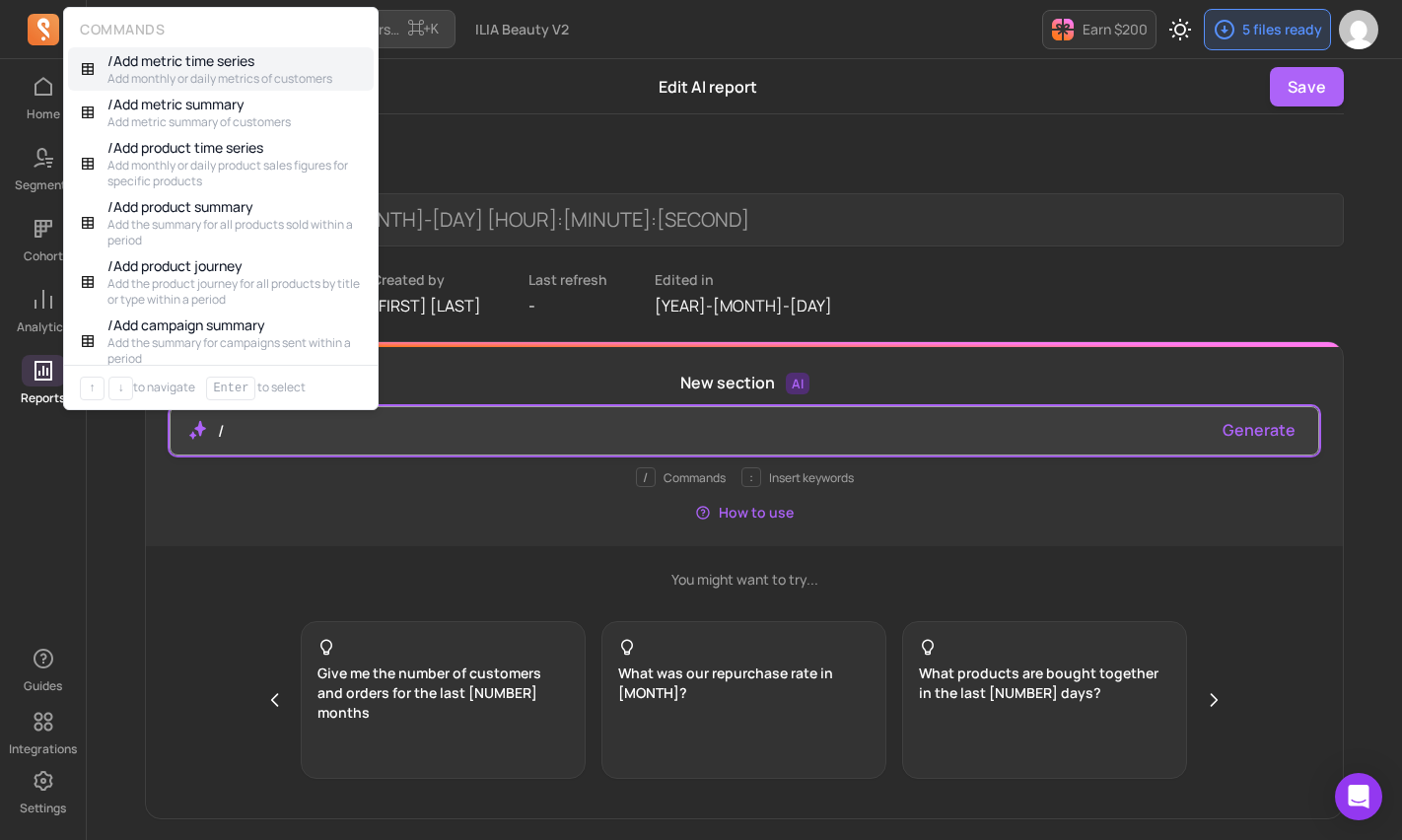 click on "/" at bounding box center [713, 431] 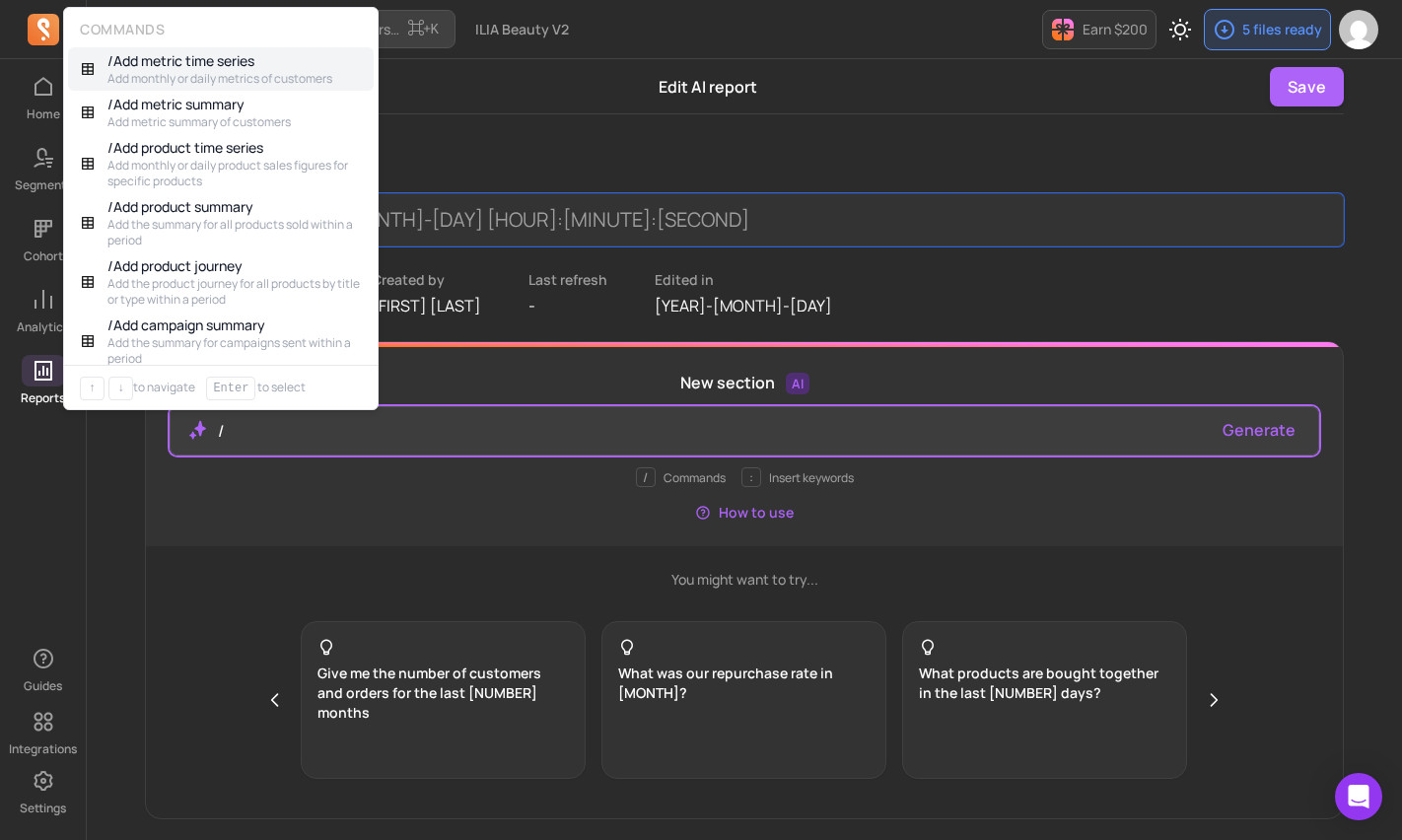 drag, startPoint x: 524, startPoint y: 192, endPoint x: 520, endPoint y: 210, distance: 18.439089 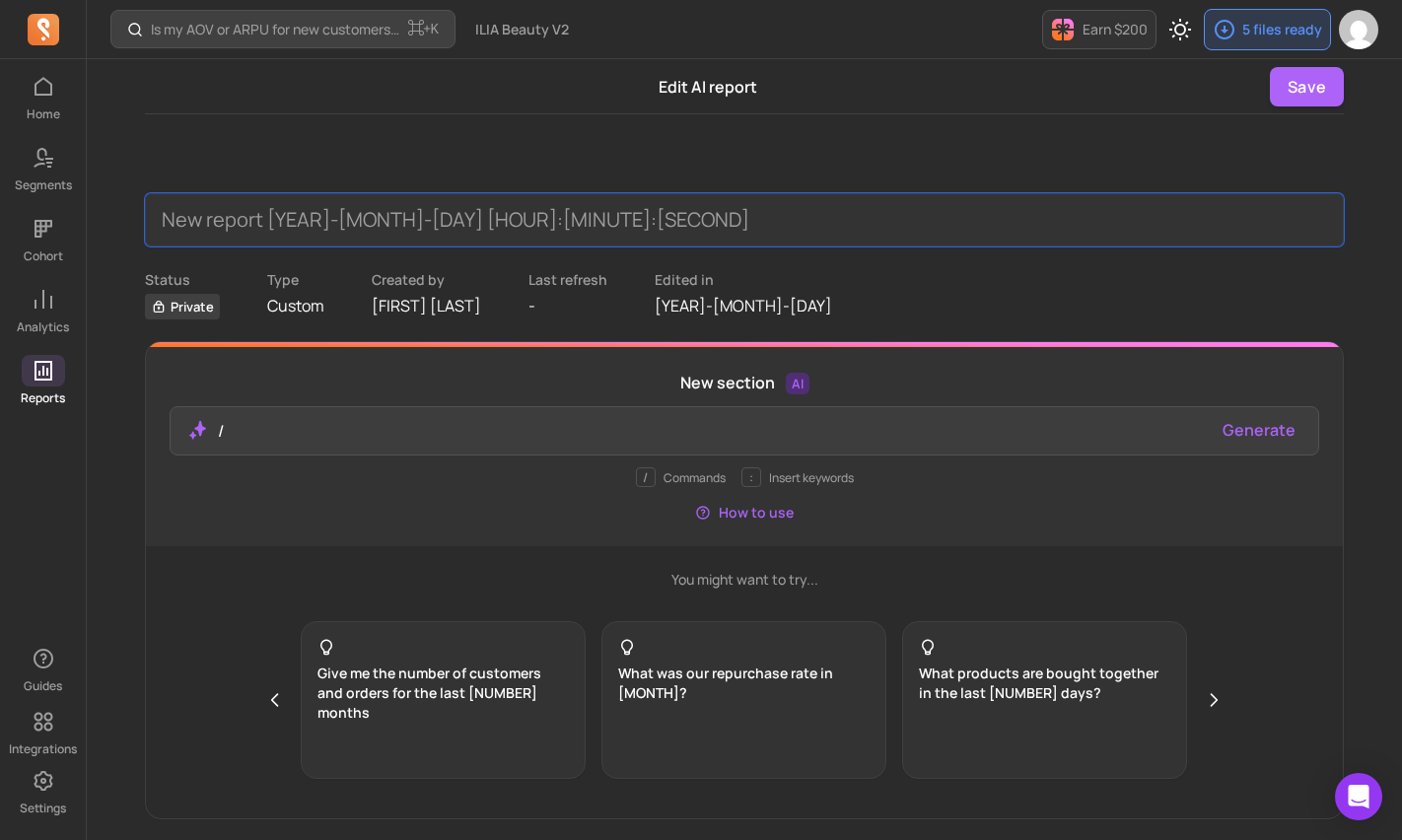 click on "New report [YEAR]-[MONTH]-[DAY] [HOUR]:[MINUTE]:[SECOND]" at bounding box center (744, 220) 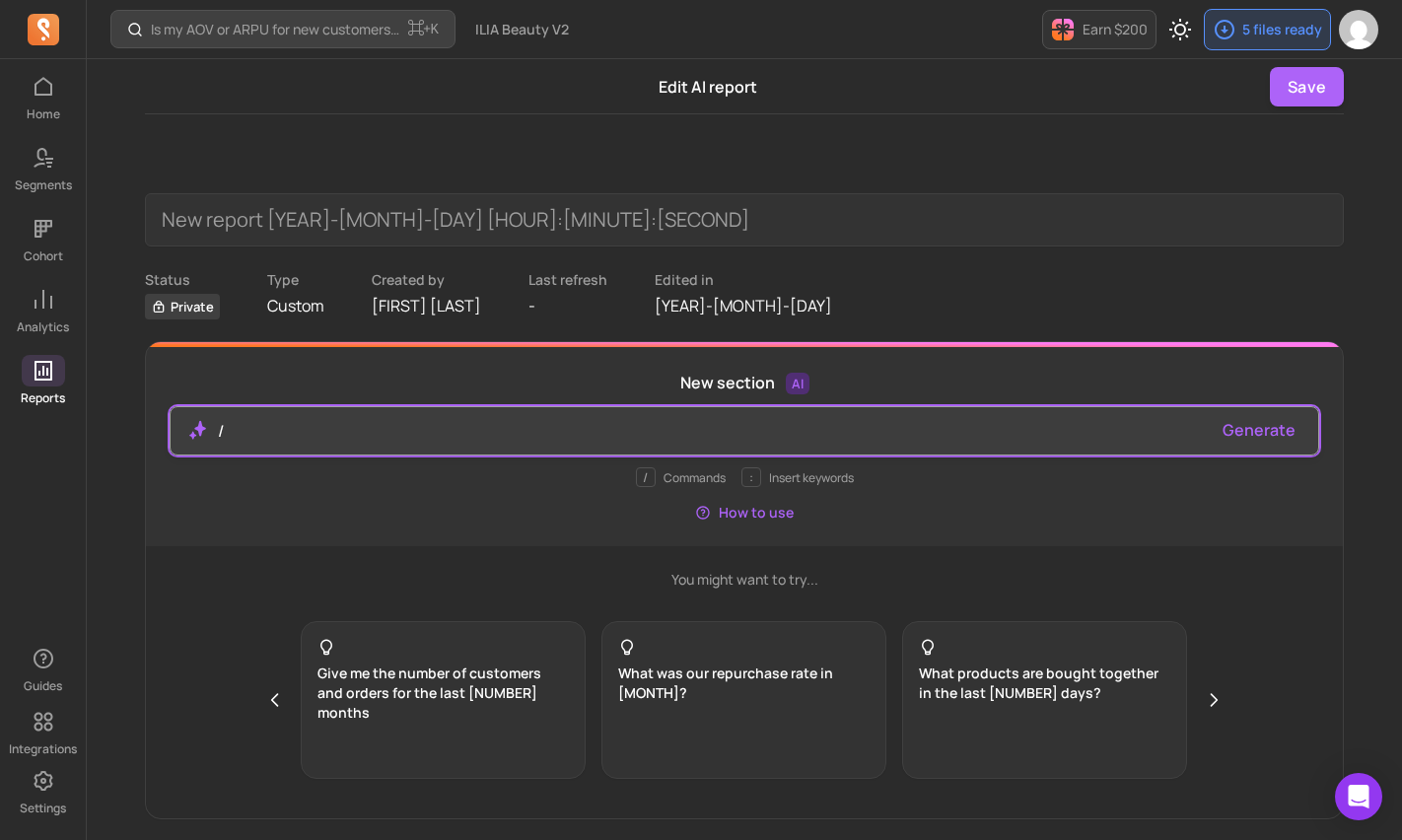 click on "/" at bounding box center [713, 431] 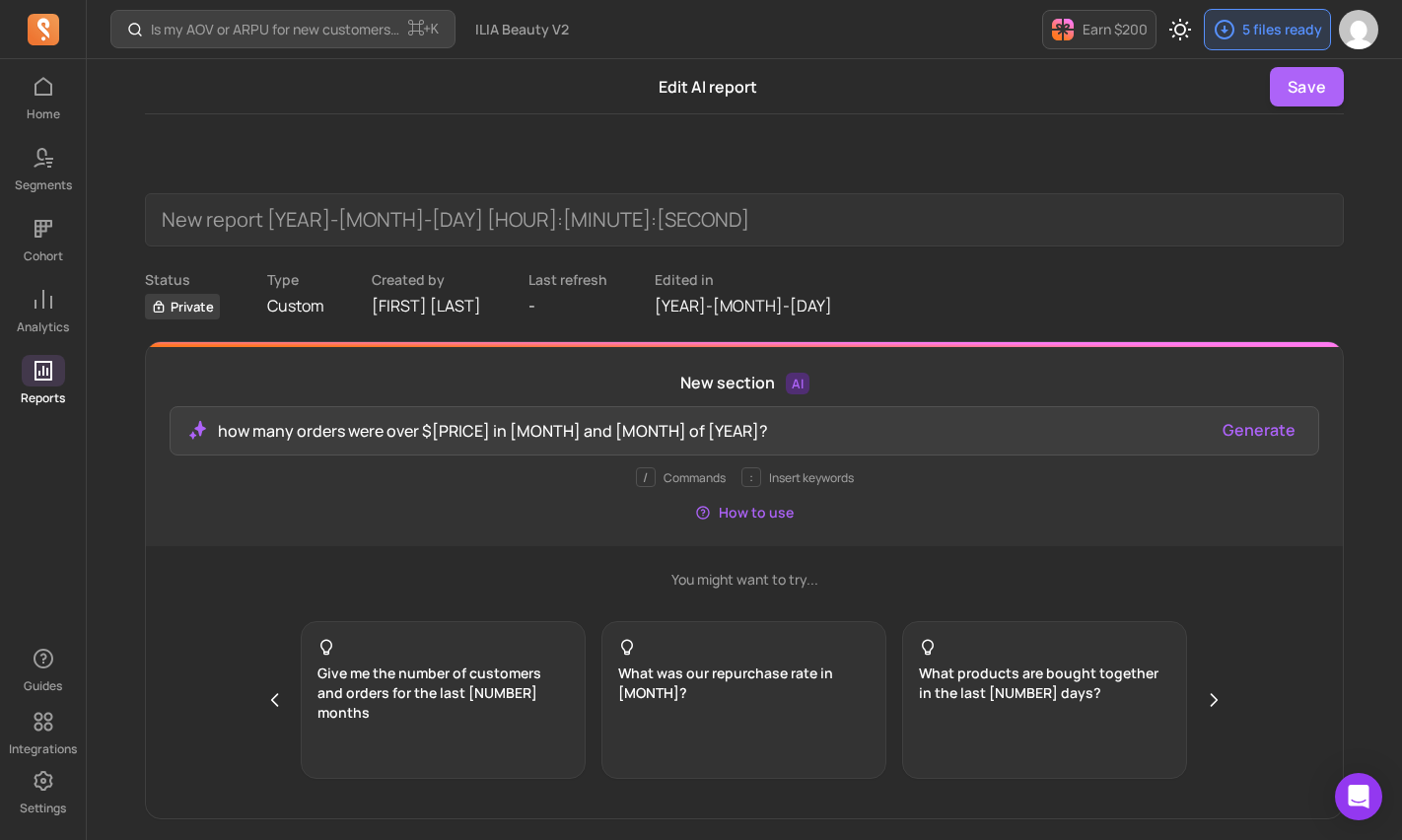 click on "Generate" at bounding box center (1259, 430) 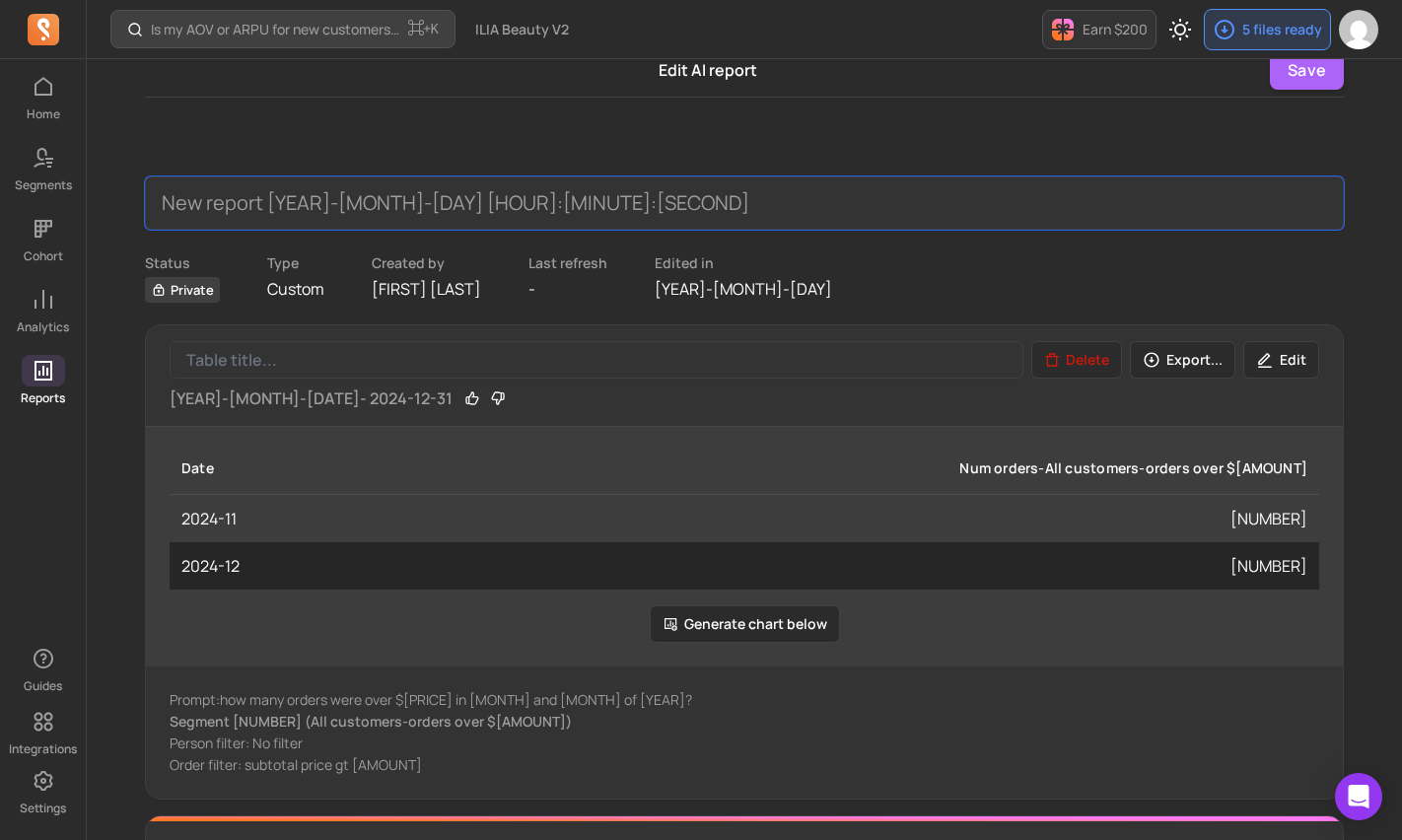 scroll, scrollTop: 0, scrollLeft: 0, axis: both 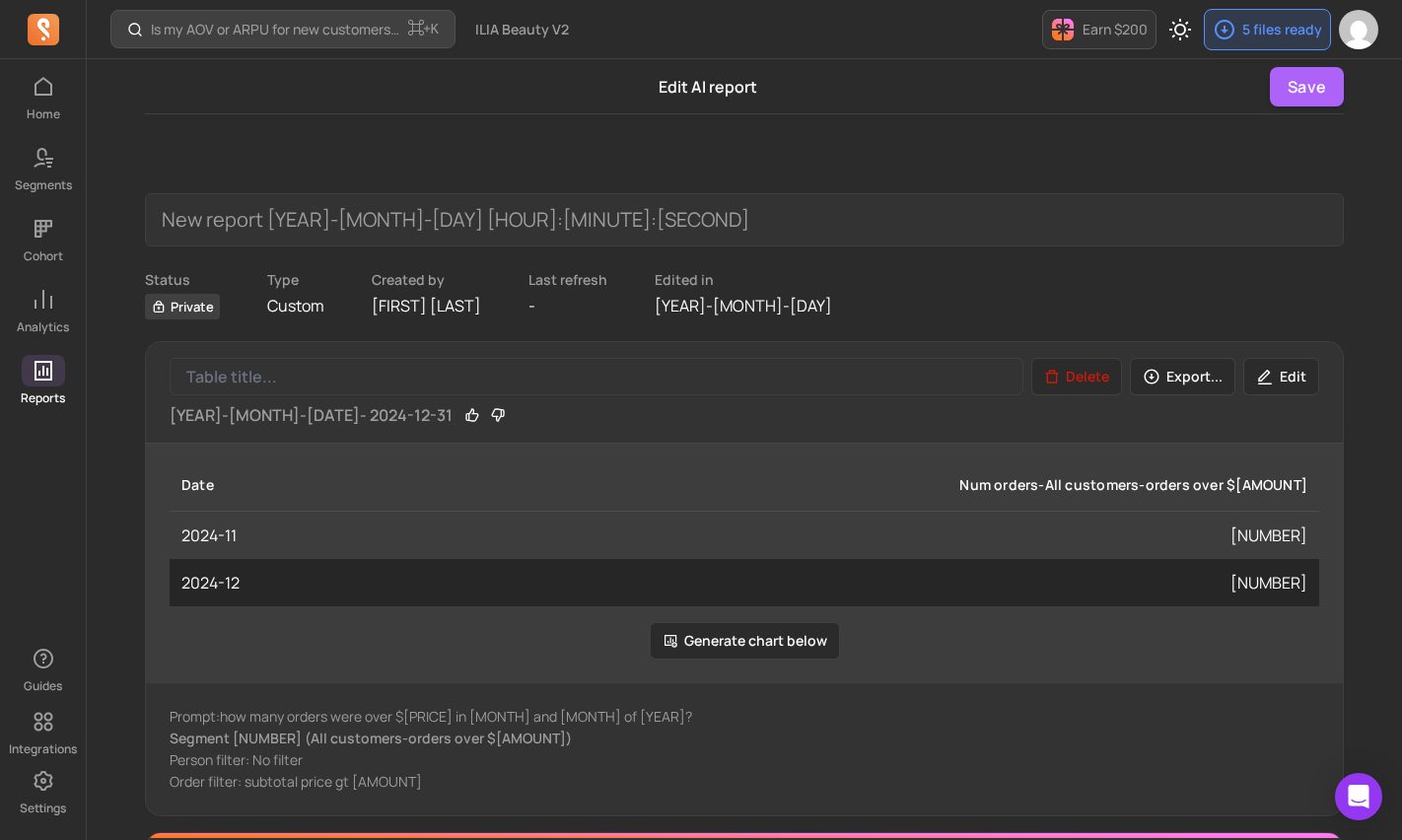 click on "Generate chart below" at bounding box center [744, 641] 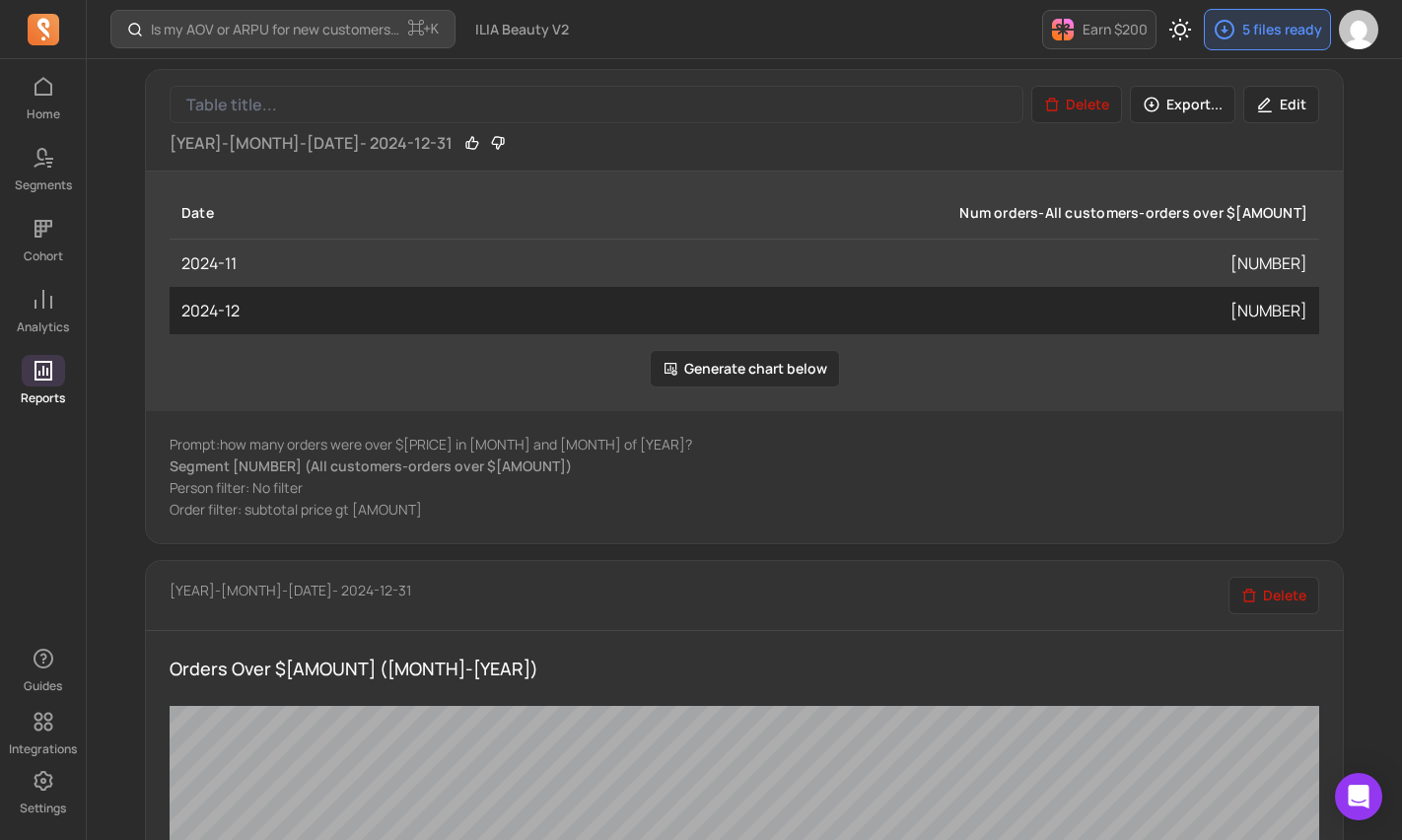 scroll, scrollTop: 263, scrollLeft: 0, axis: vertical 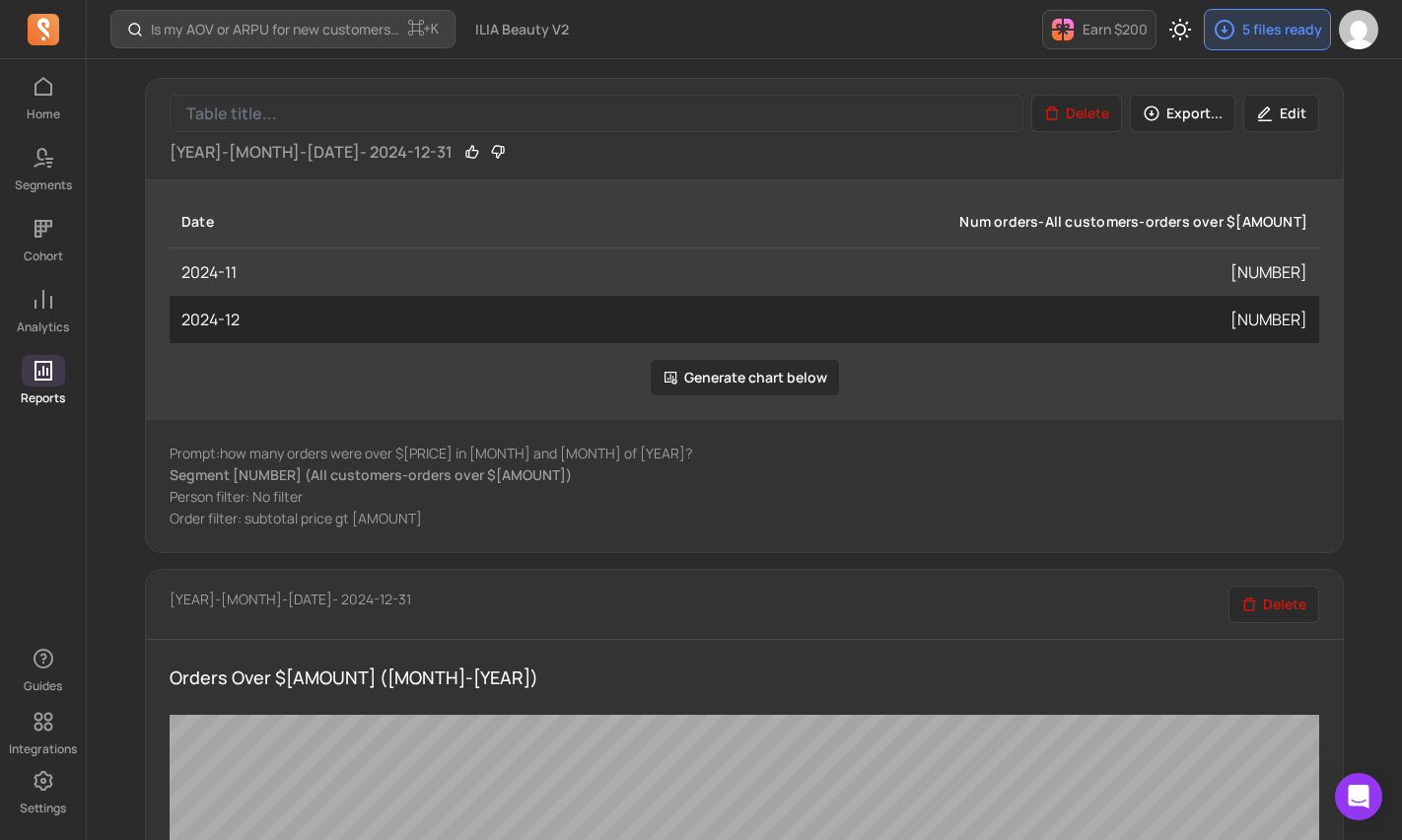 click on "Delete" at bounding box center (1274, 604) 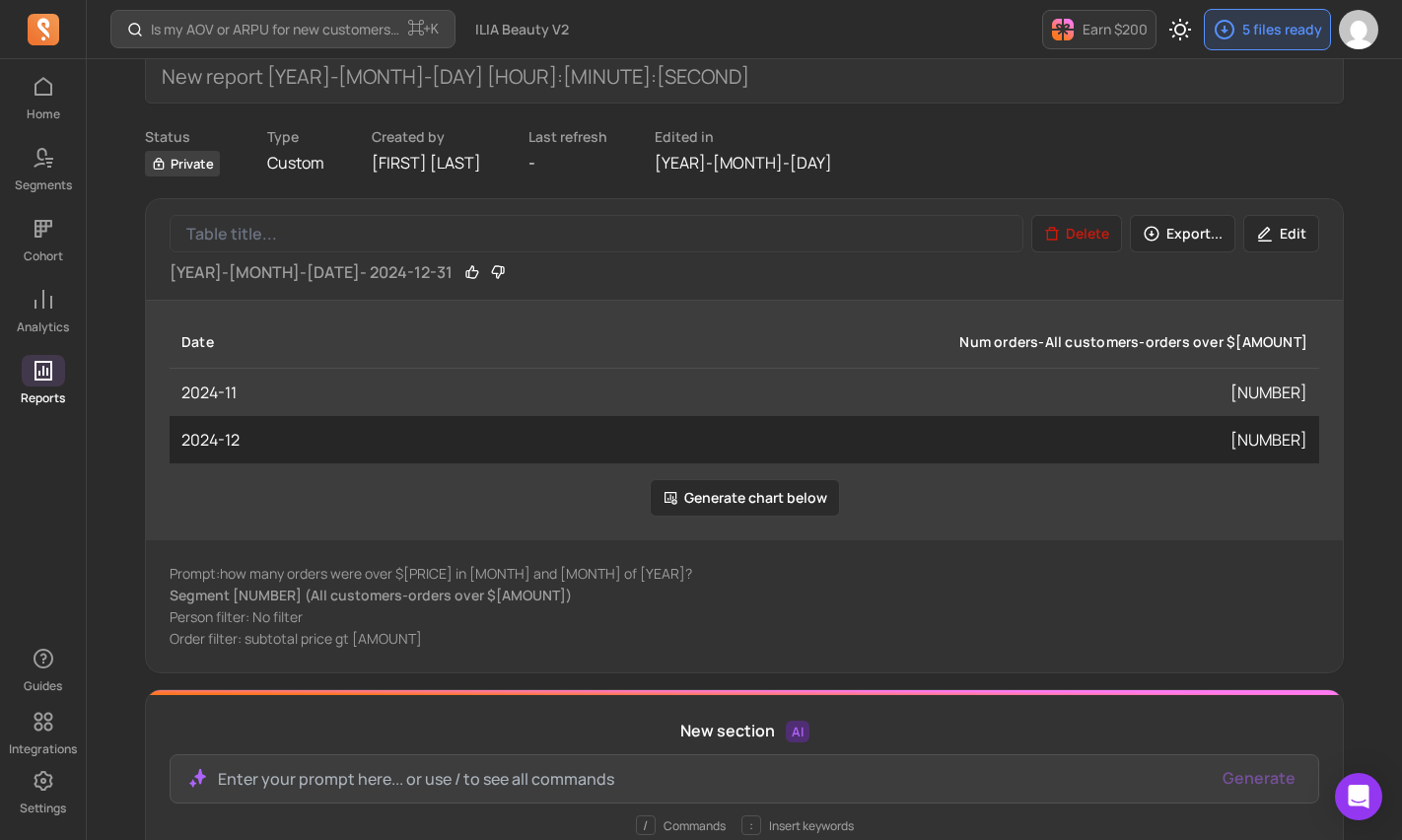 scroll, scrollTop: 78, scrollLeft: 0, axis: vertical 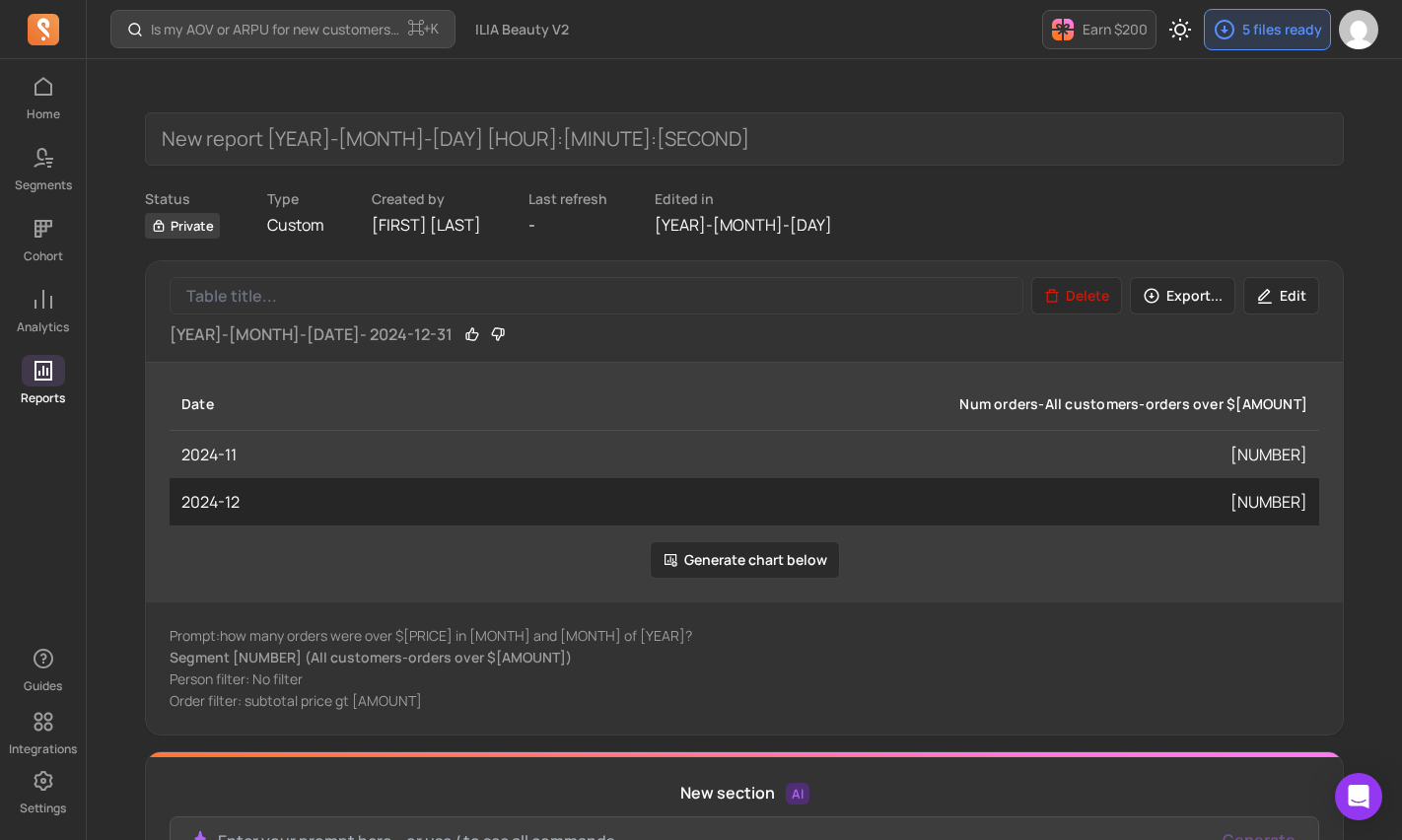 click on "Delete" at bounding box center [1077, 296] 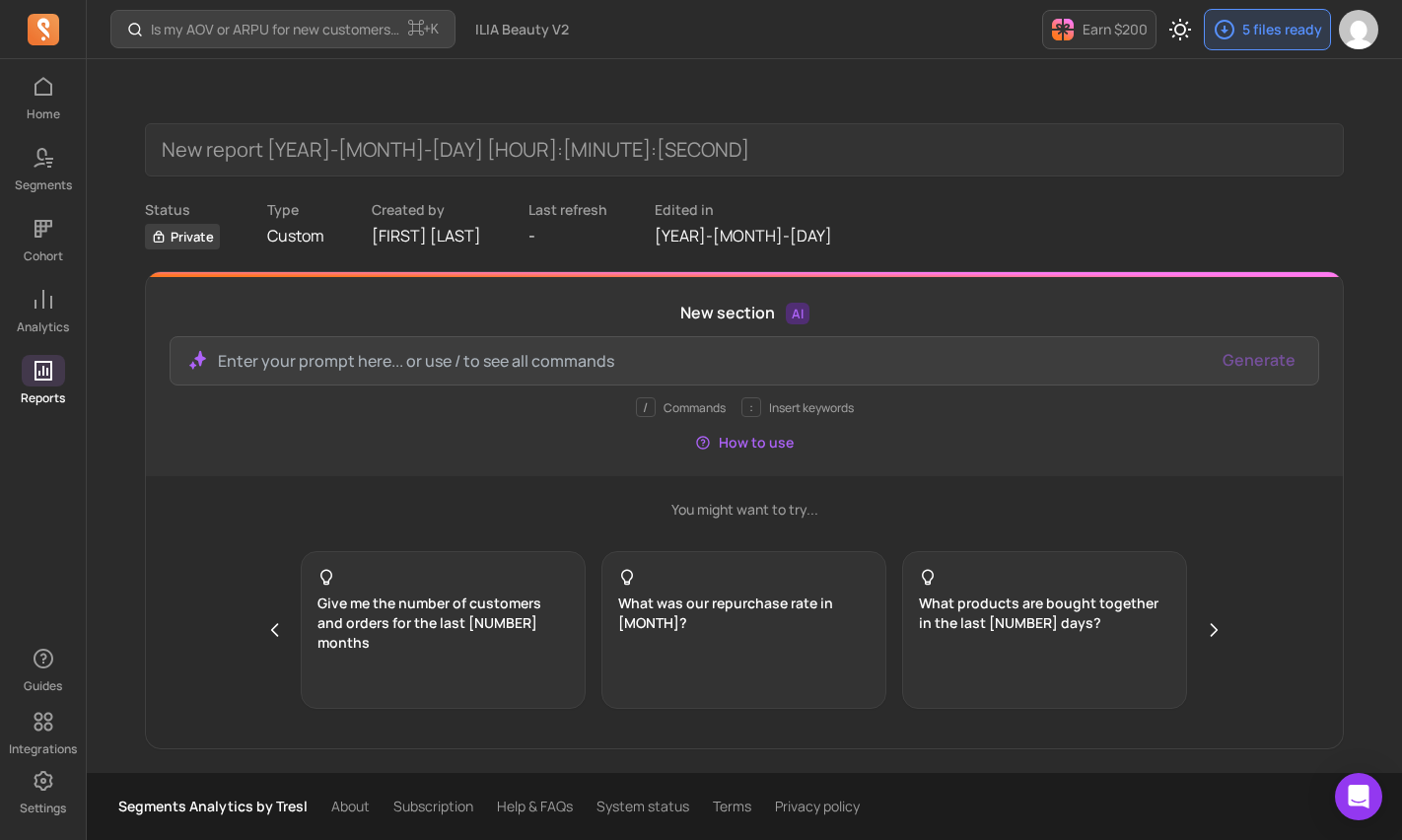 scroll, scrollTop: 70, scrollLeft: 0, axis: vertical 